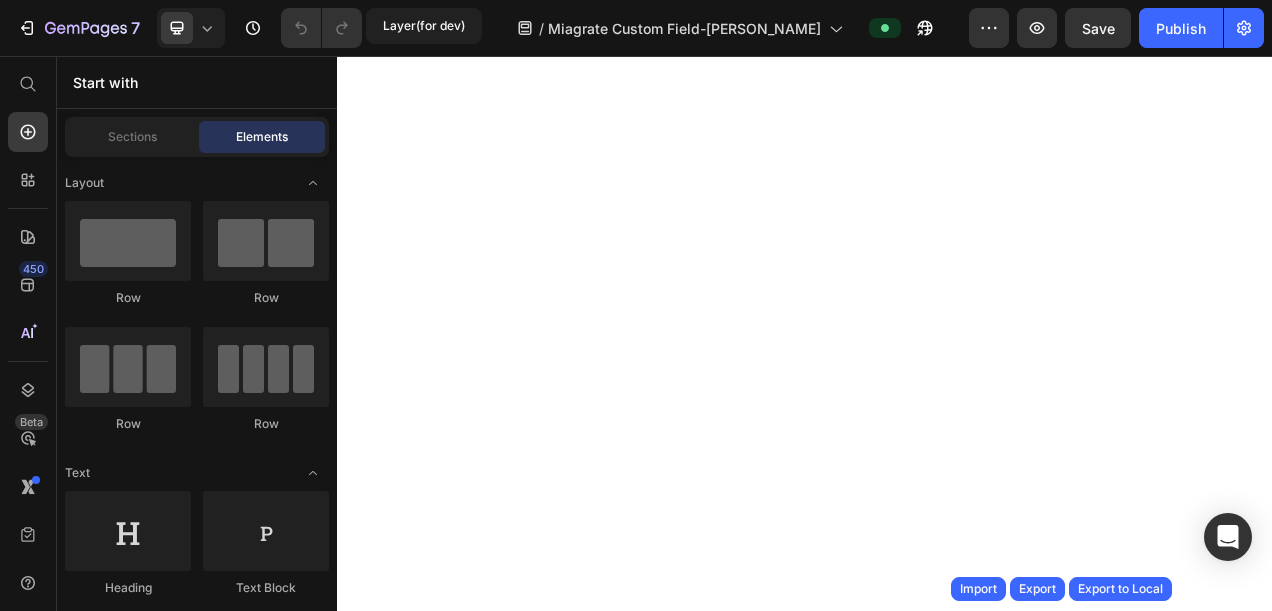 scroll, scrollTop: 0, scrollLeft: 0, axis: both 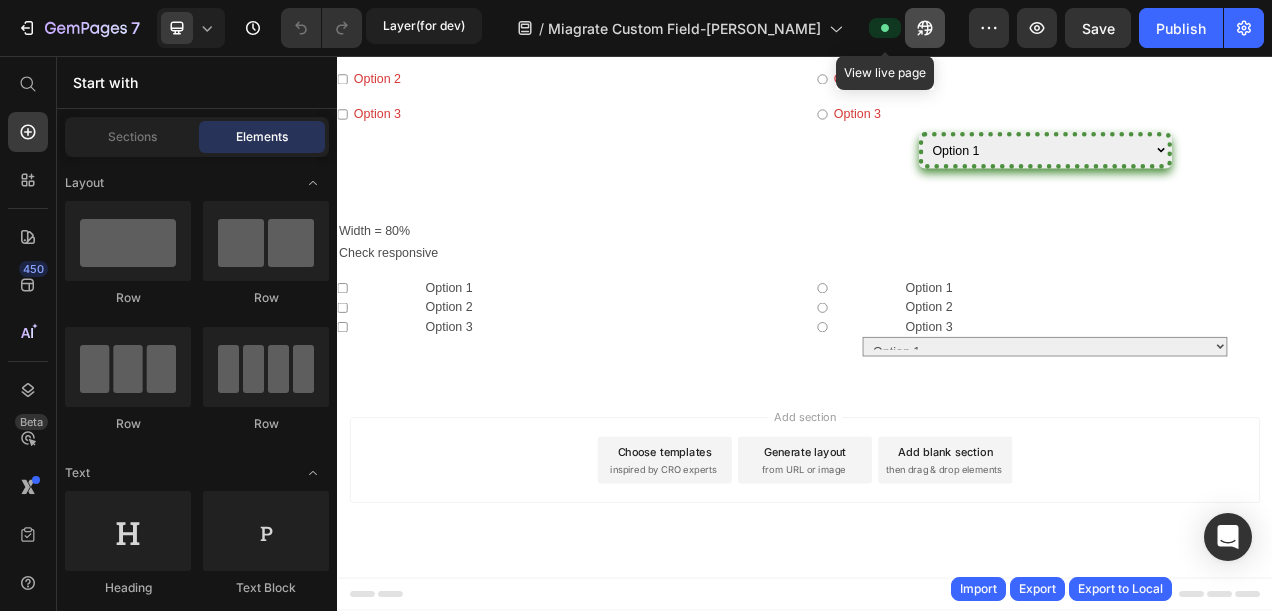 click 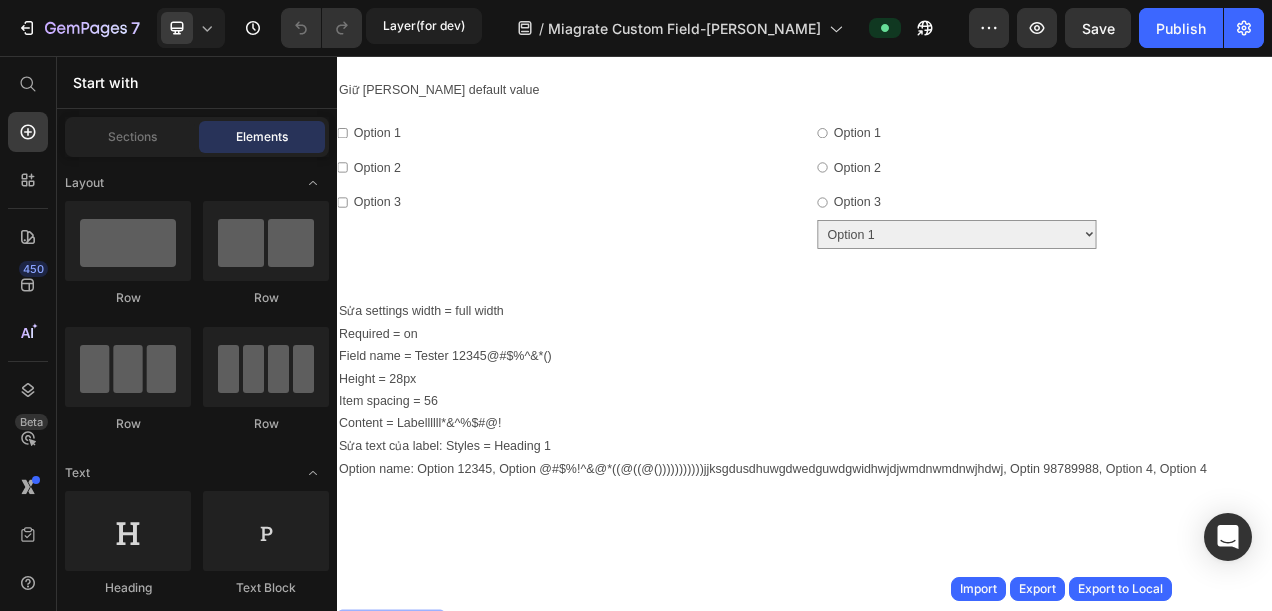 scroll, scrollTop: 0, scrollLeft: 0, axis: both 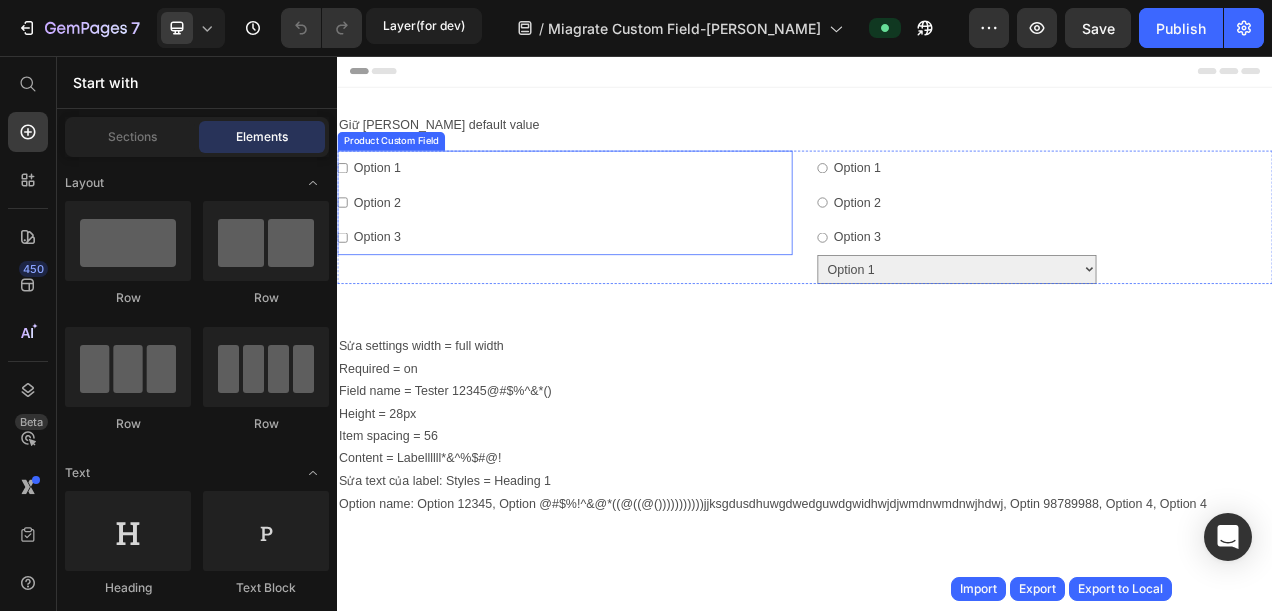 click on "Option 2" at bounding box center [516, 245] 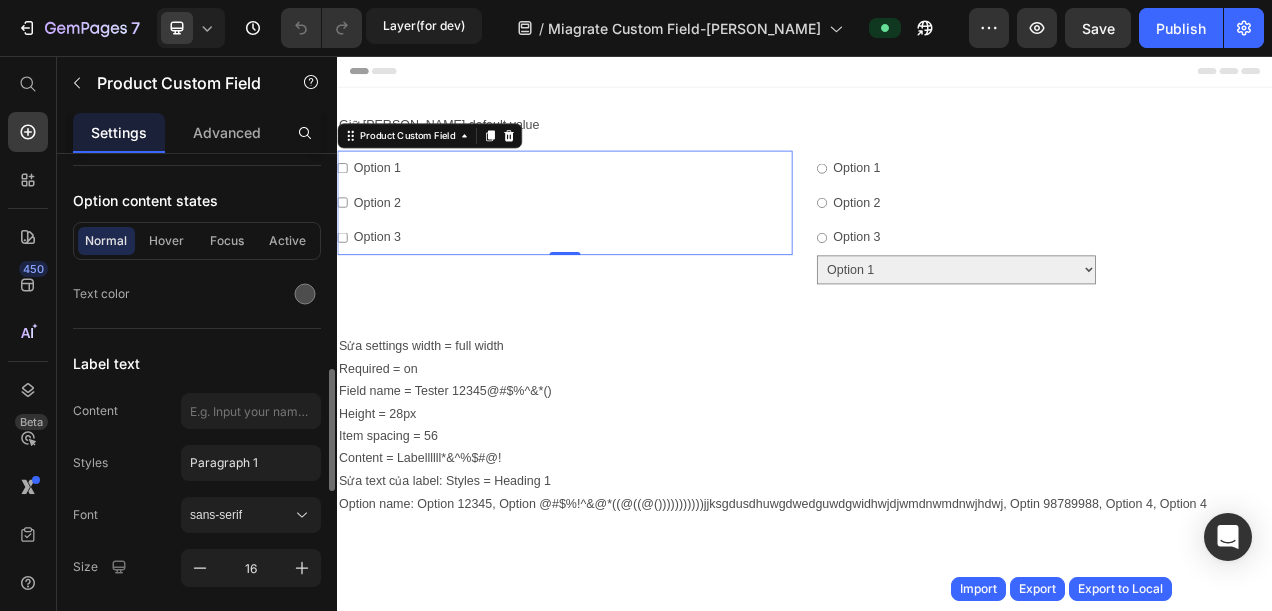 scroll, scrollTop: 700, scrollLeft: 0, axis: vertical 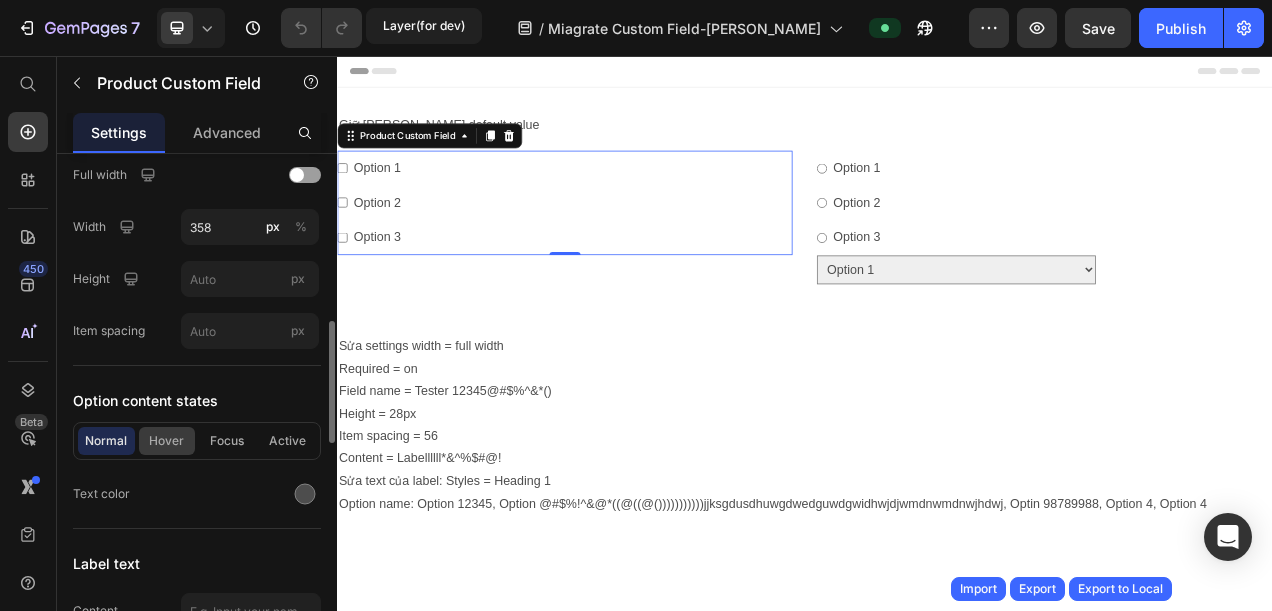 click on "Hover" at bounding box center [167, 441] 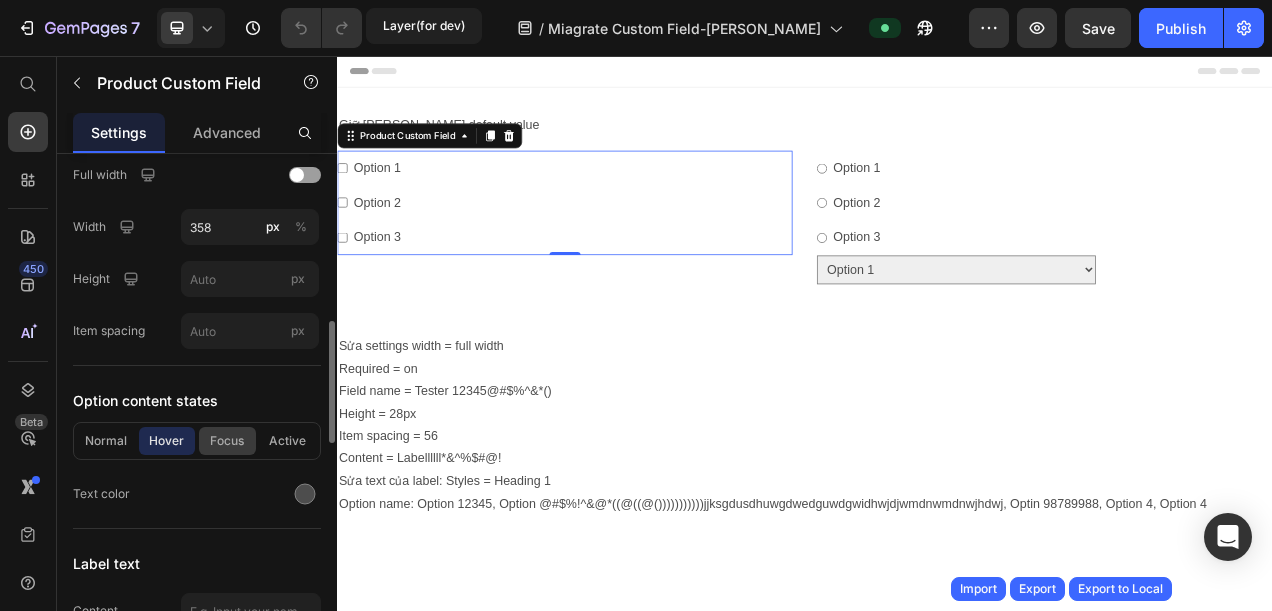 click on "Focus" at bounding box center [227, 441] 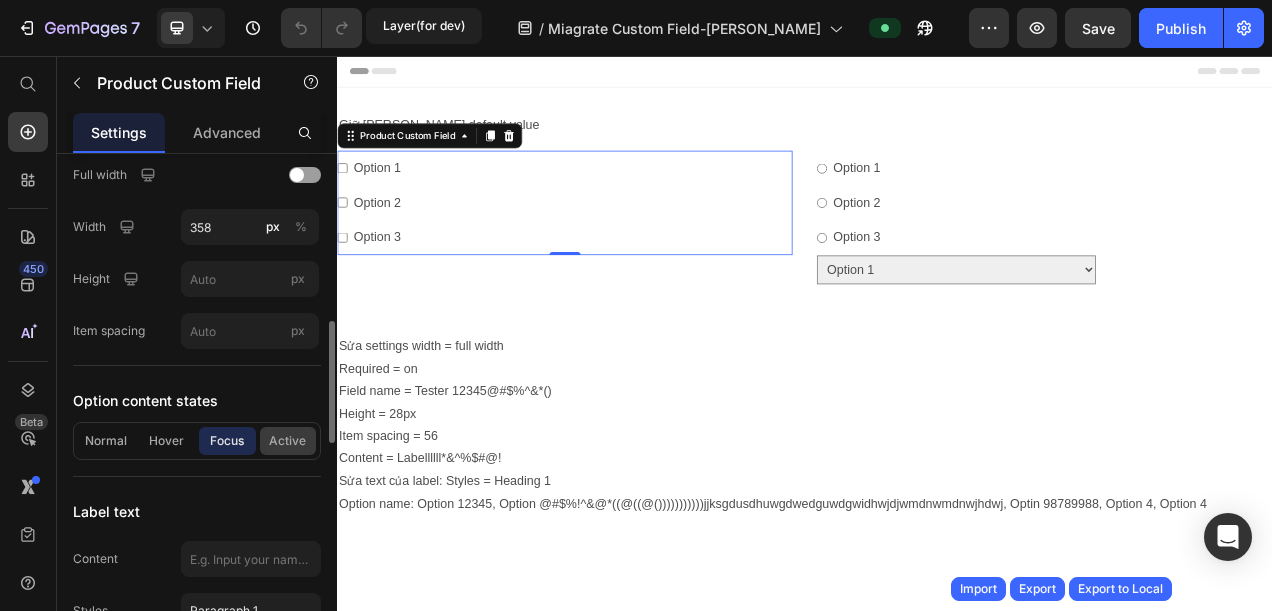 click on "Active" at bounding box center [288, 441] 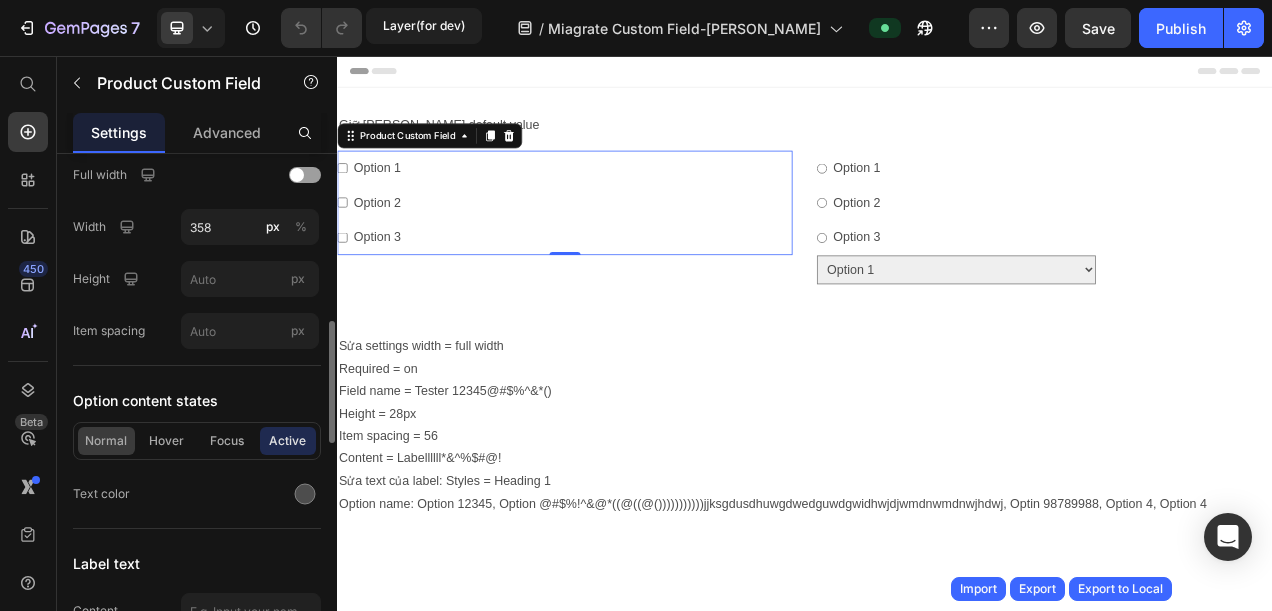 click on "Normal" at bounding box center (106, 441) 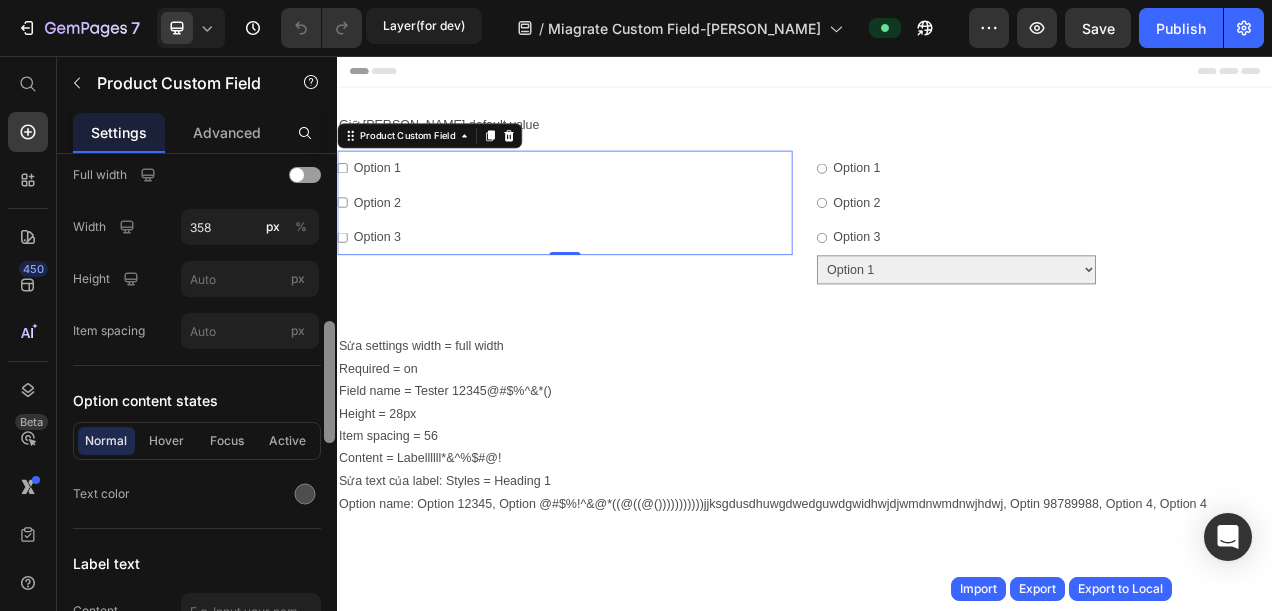 scroll, scrollTop: 1215, scrollLeft: 0, axis: vertical 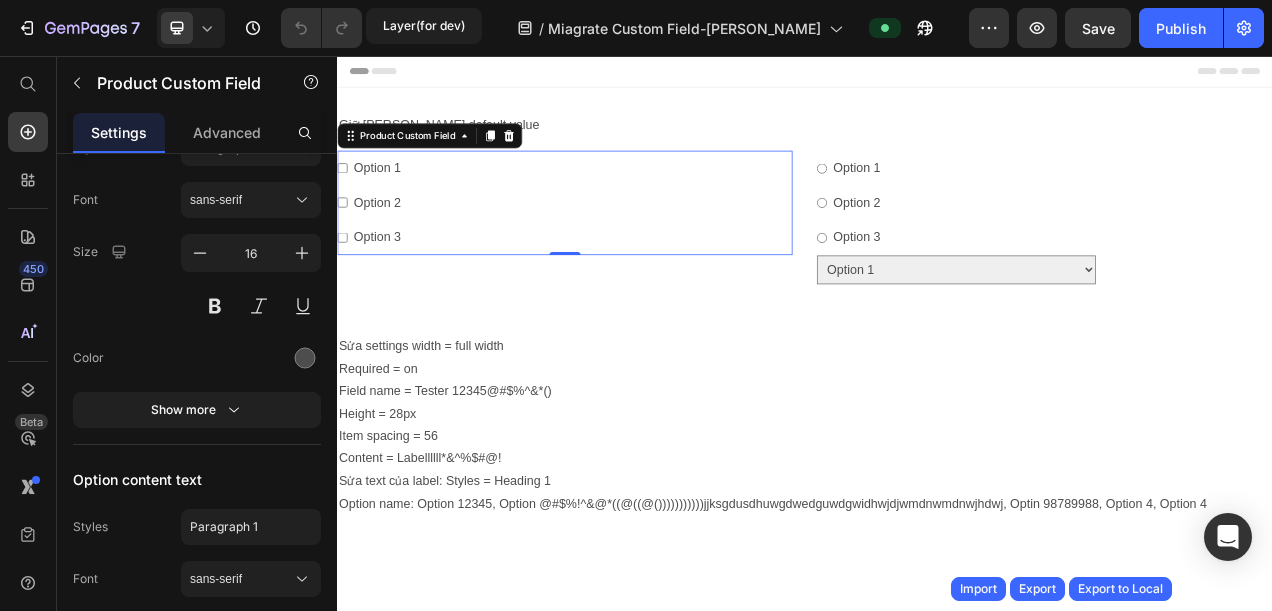 click at bounding box center (329, -104) 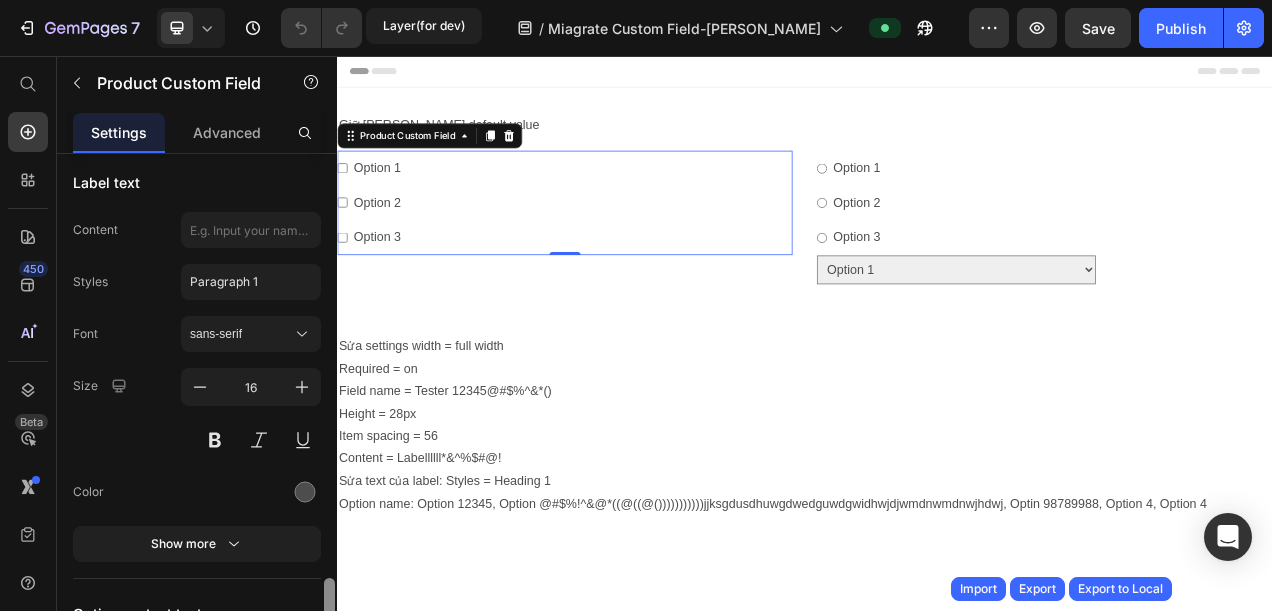 scroll, scrollTop: 1023, scrollLeft: 0, axis: vertical 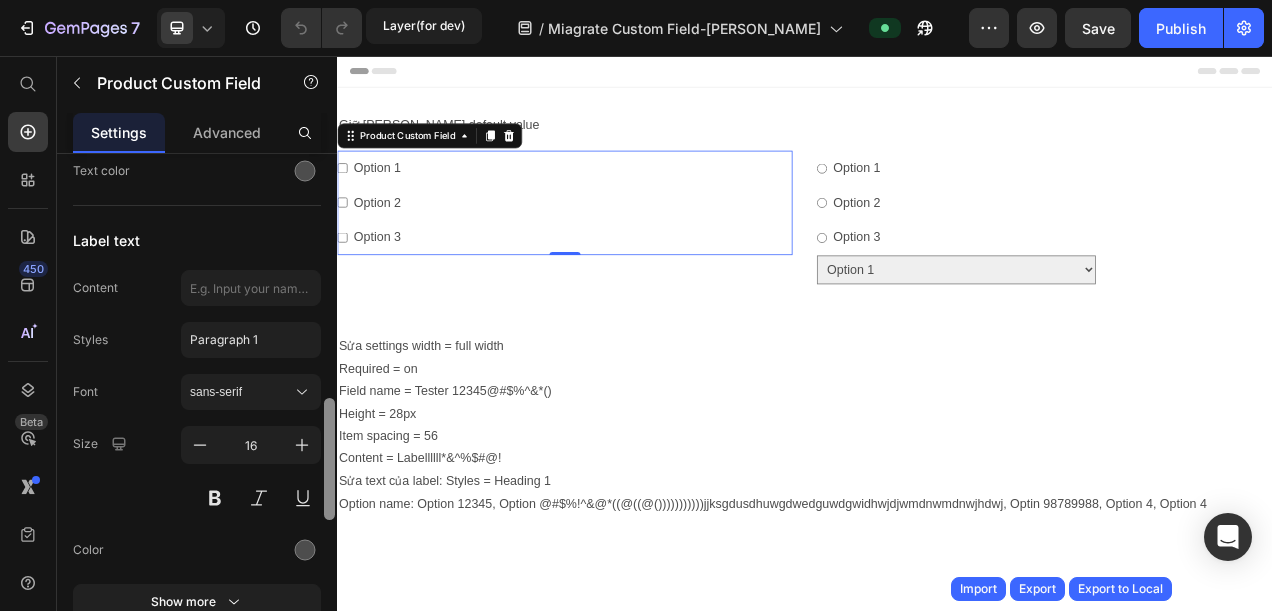 drag, startPoint x: 330, startPoint y: 486, endPoint x: 334, endPoint y: 440, distance: 46.173584 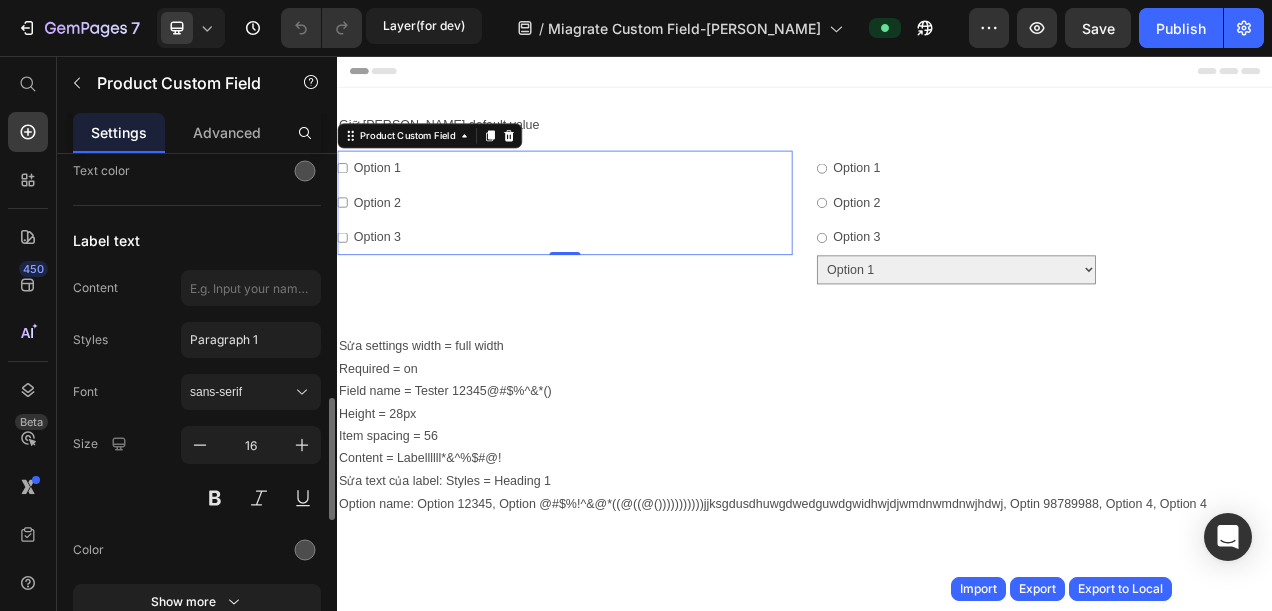 click on "Option 1" at bounding box center [516, 200] 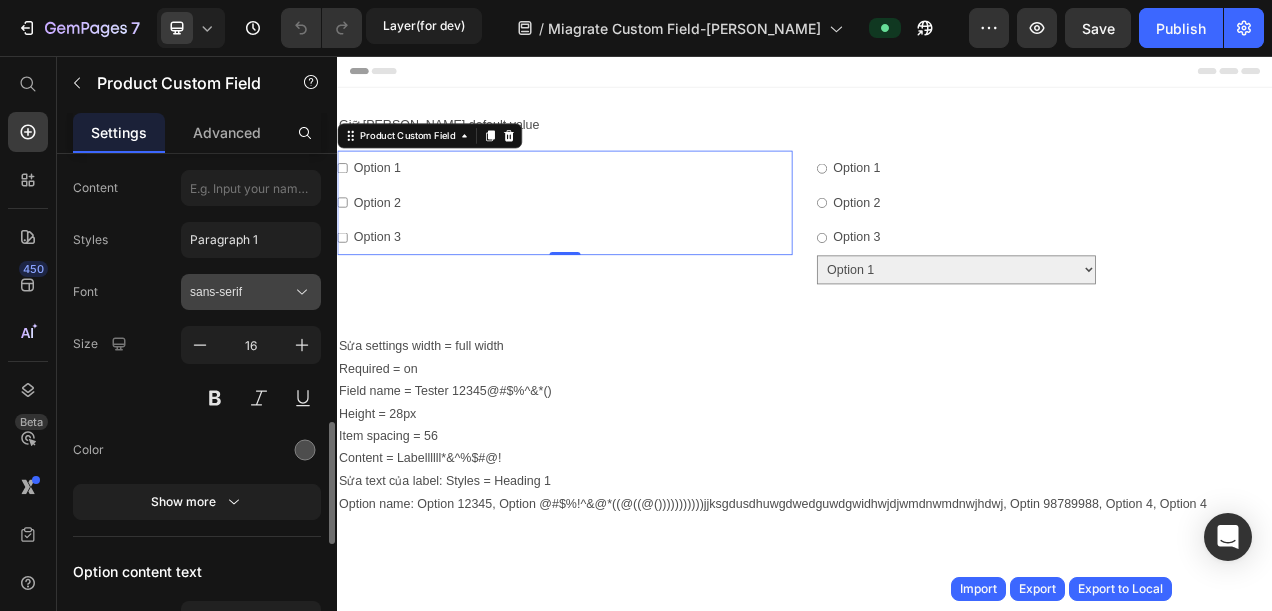 scroll, scrollTop: 1223, scrollLeft: 0, axis: vertical 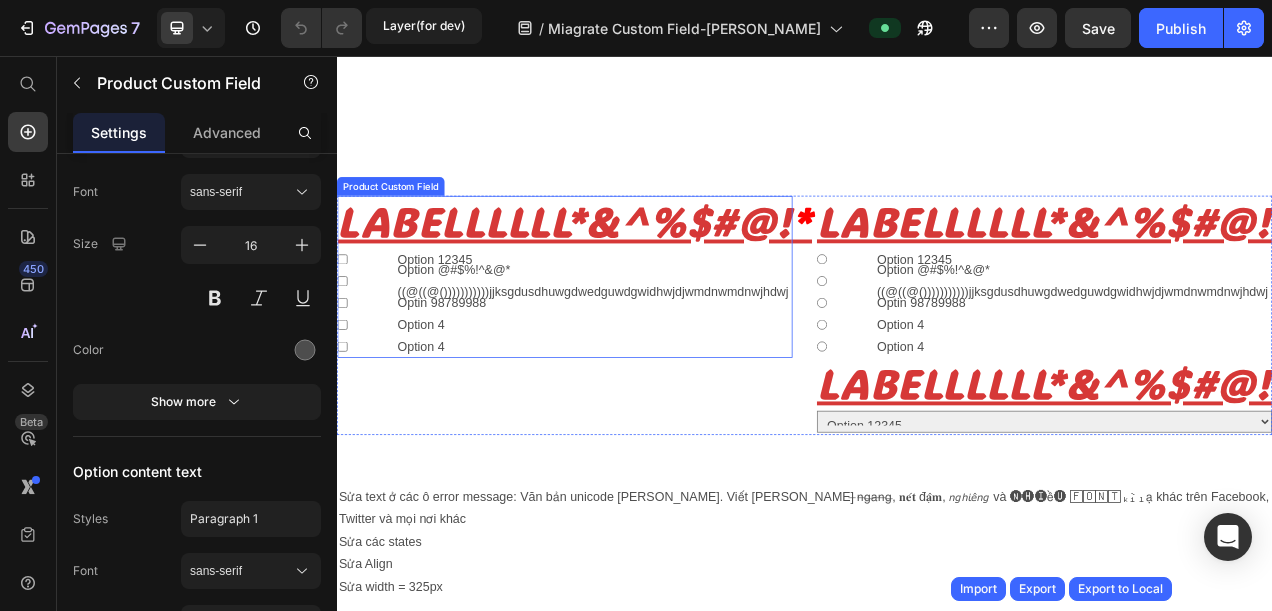 click on "Option 4" at bounding box center [629, 402] 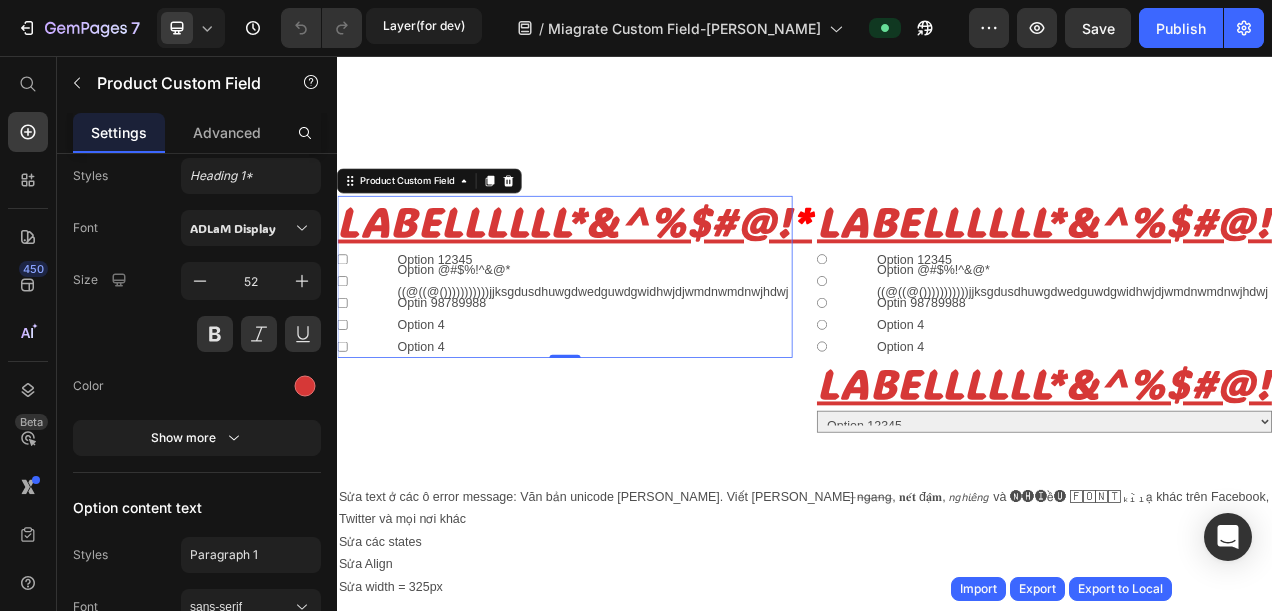 click on "Option 4" at bounding box center [629, 402] 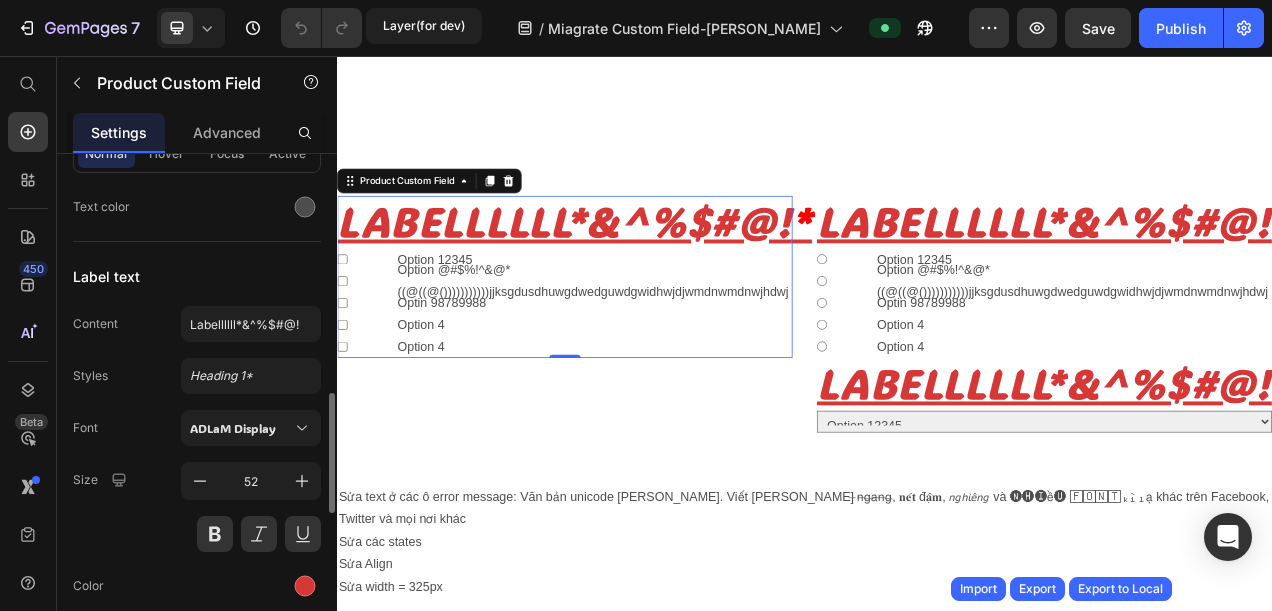 scroll, scrollTop: 923, scrollLeft: 0, axis: vertical 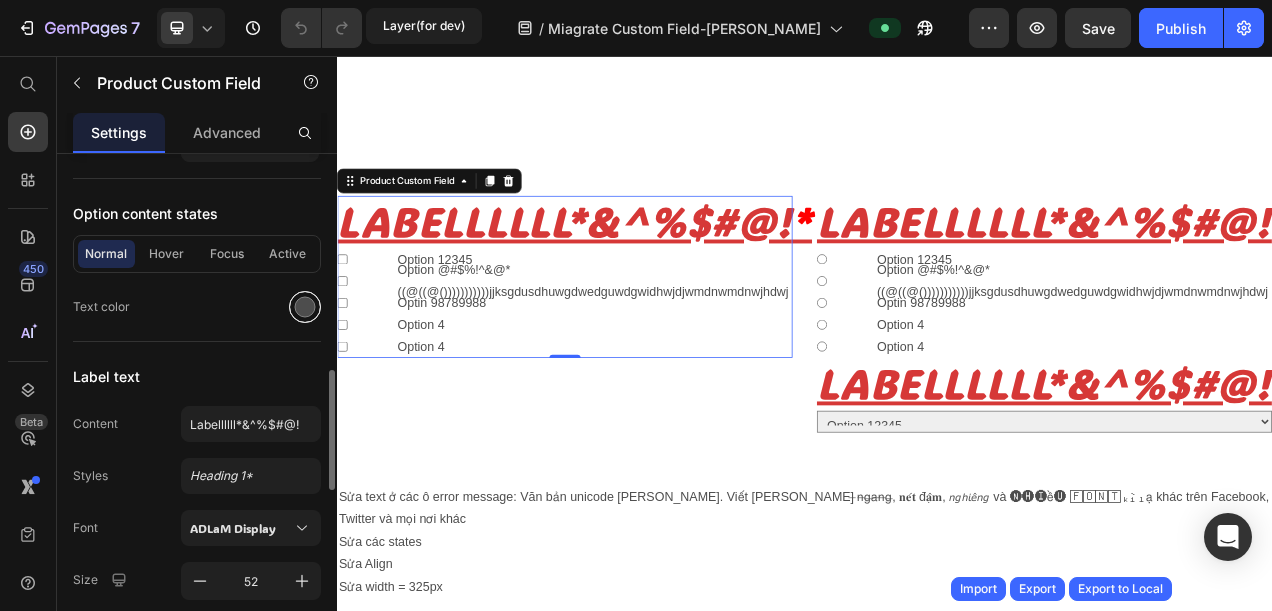 click at bounding box center [305, 307] 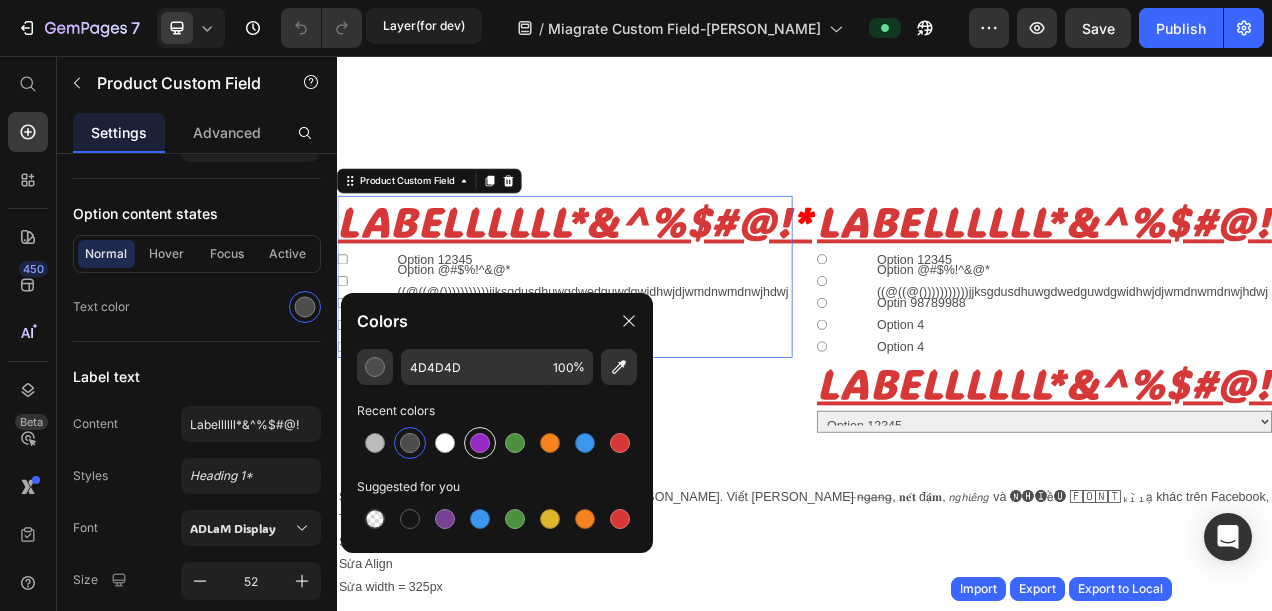 click at bounding box center [480, 443] 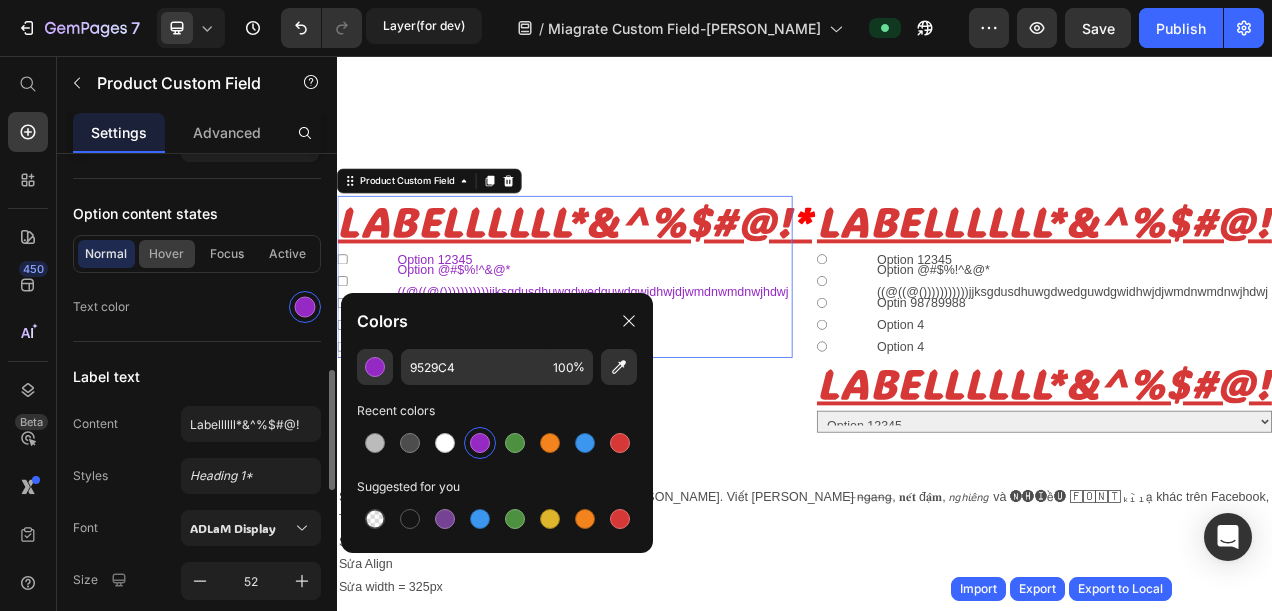 click on "Hover" at bounding box center [167, 254] 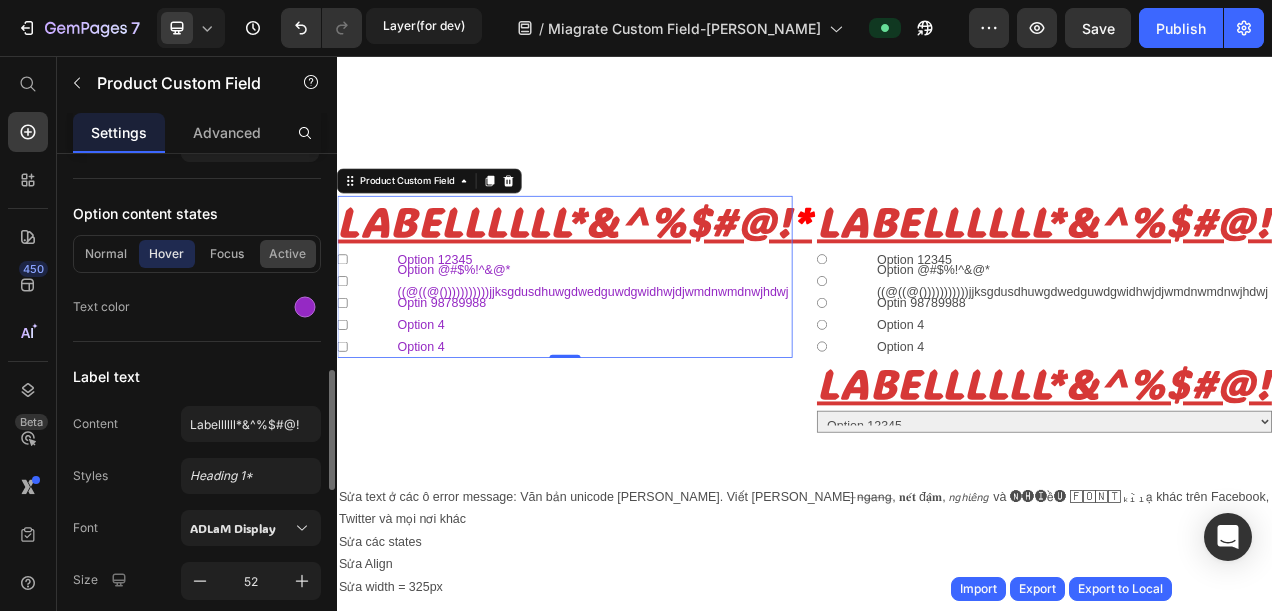 click on "Active" at bounding box center (288, 254) 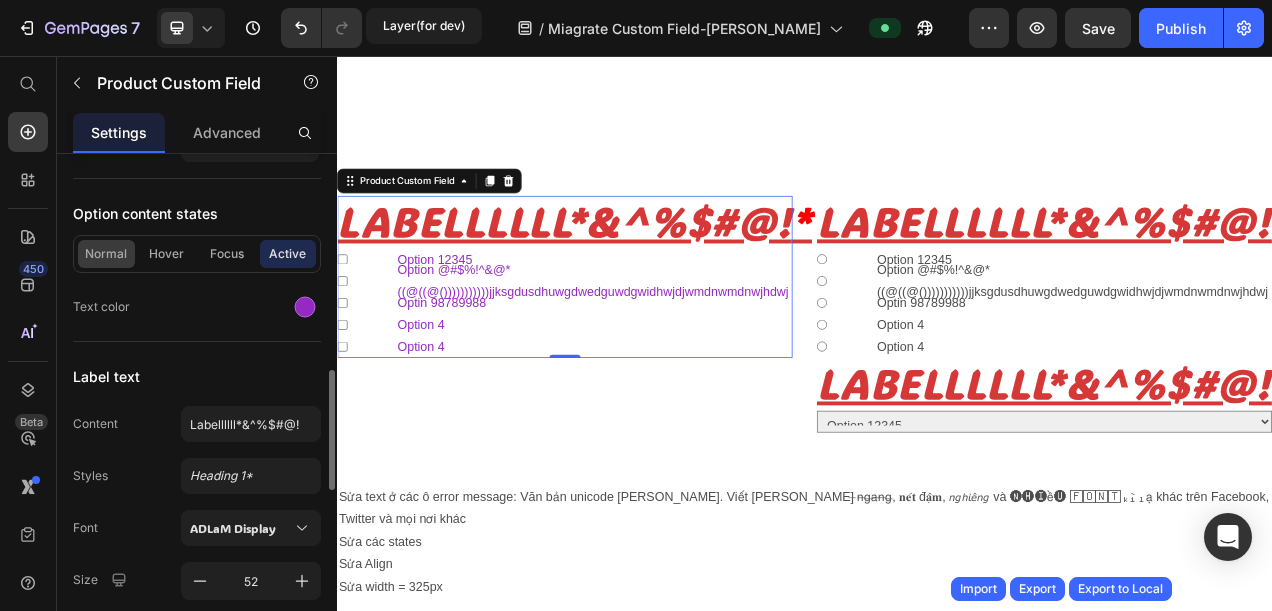 click on "Normal" at bounding box center (106, 254) 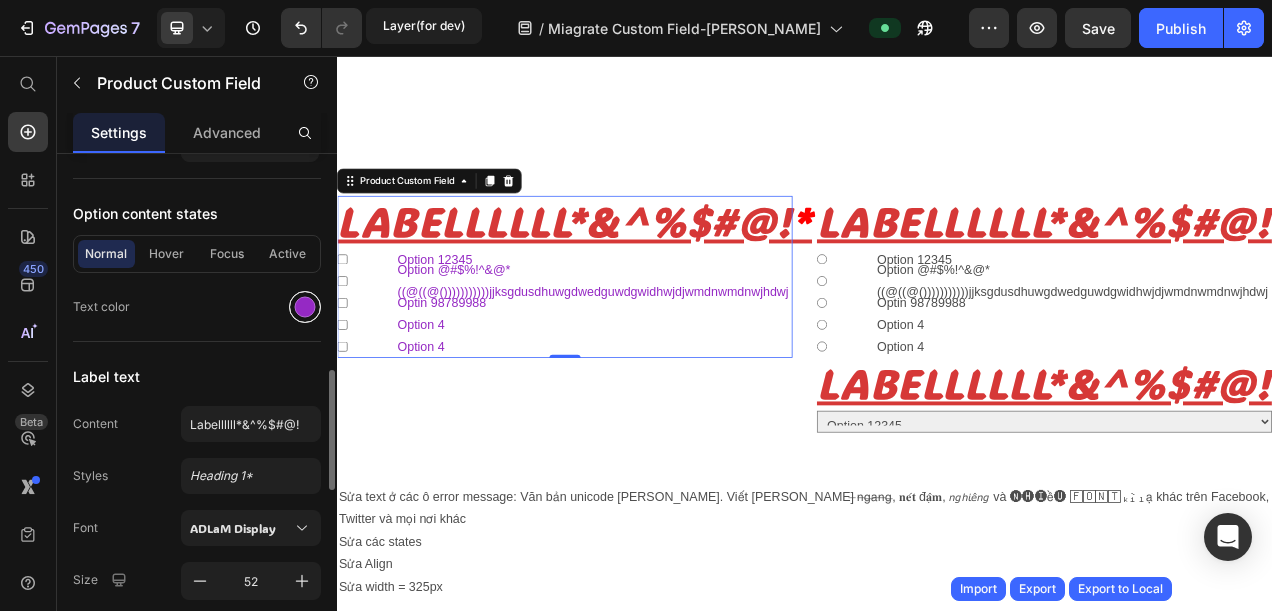 click at bounding box center (305, 307) 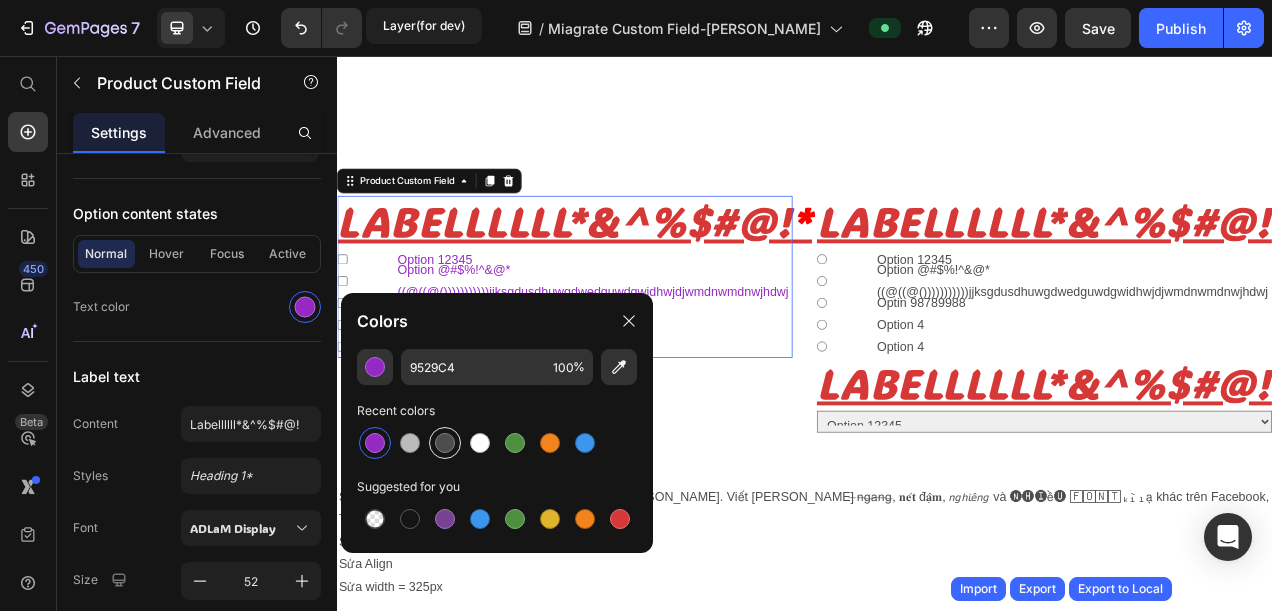 click at bounding box center [445, 443] 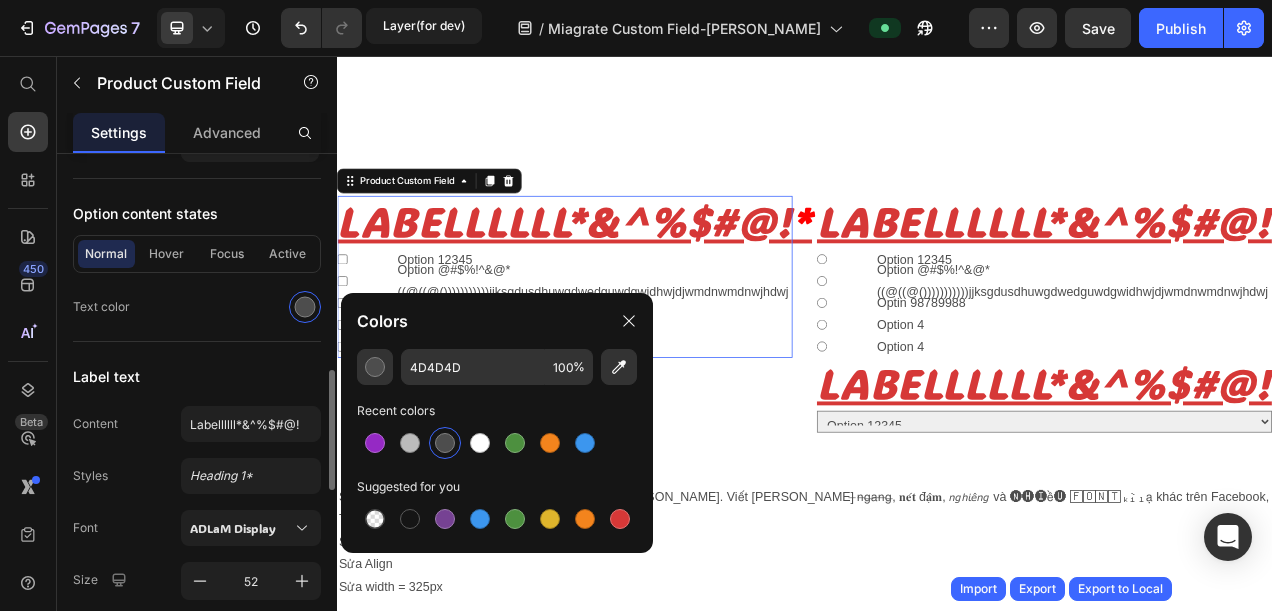 click on "Option content states Normal Hover Focus Active Text color" 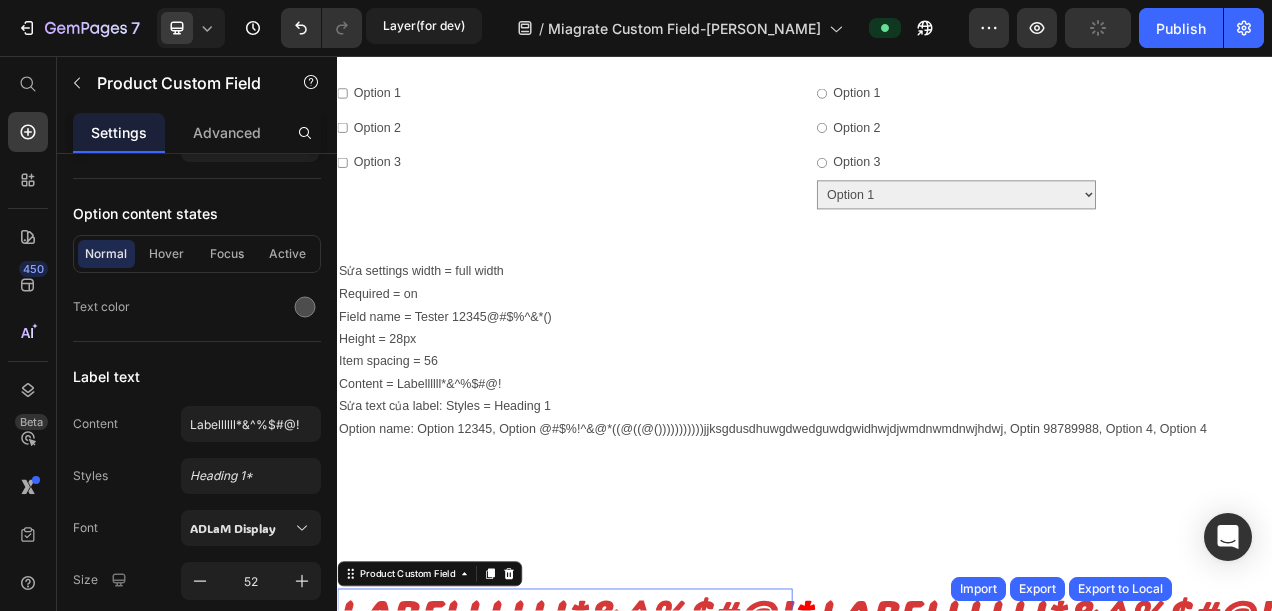 scroll, scrollTop: 0, scrollLeft: 0, axis: both 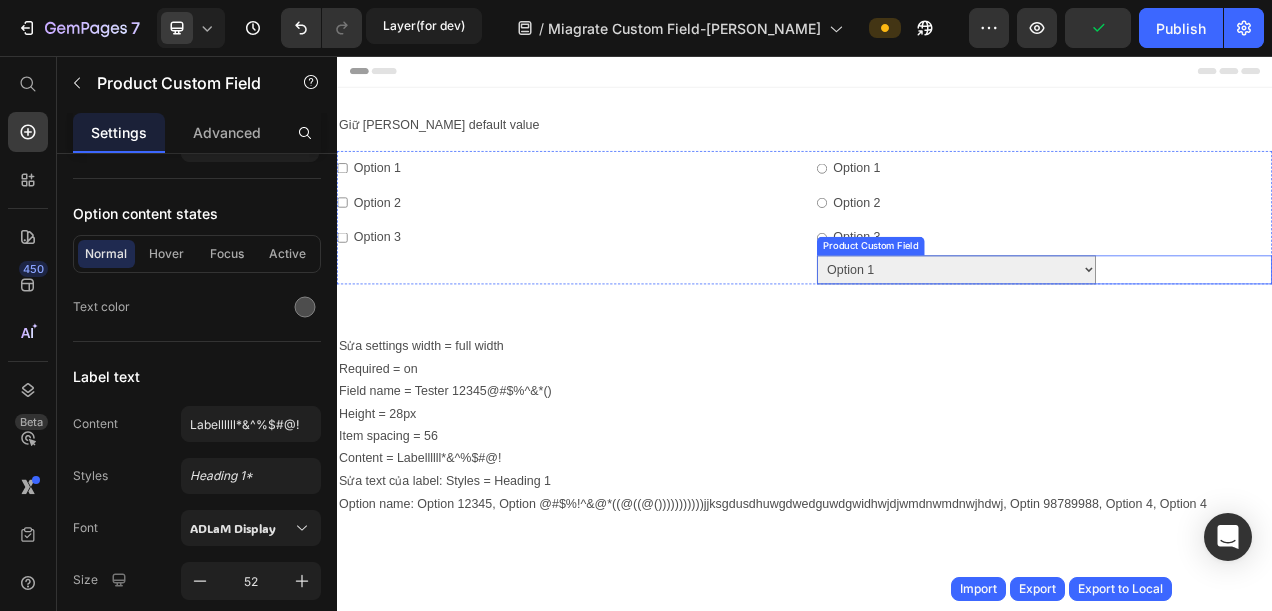 click on "Option 1 Option 2 Option 3" at bounding box center (1245, 330) 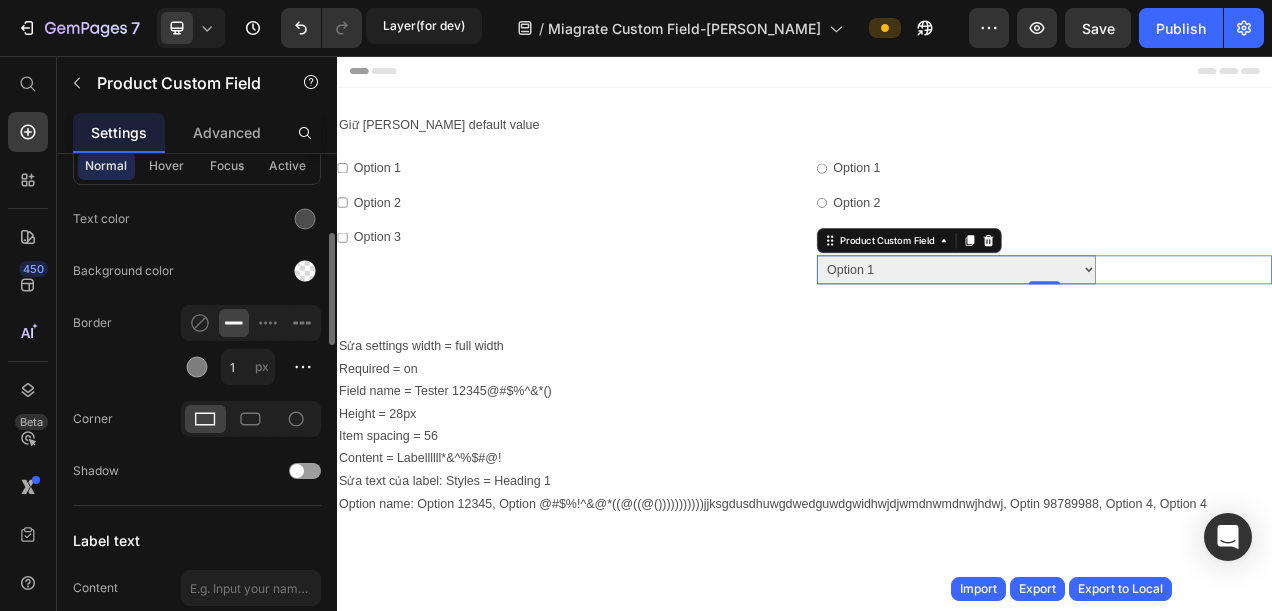 scroll, scrollTop: 823, scrollLeft: 0, axis: vertical 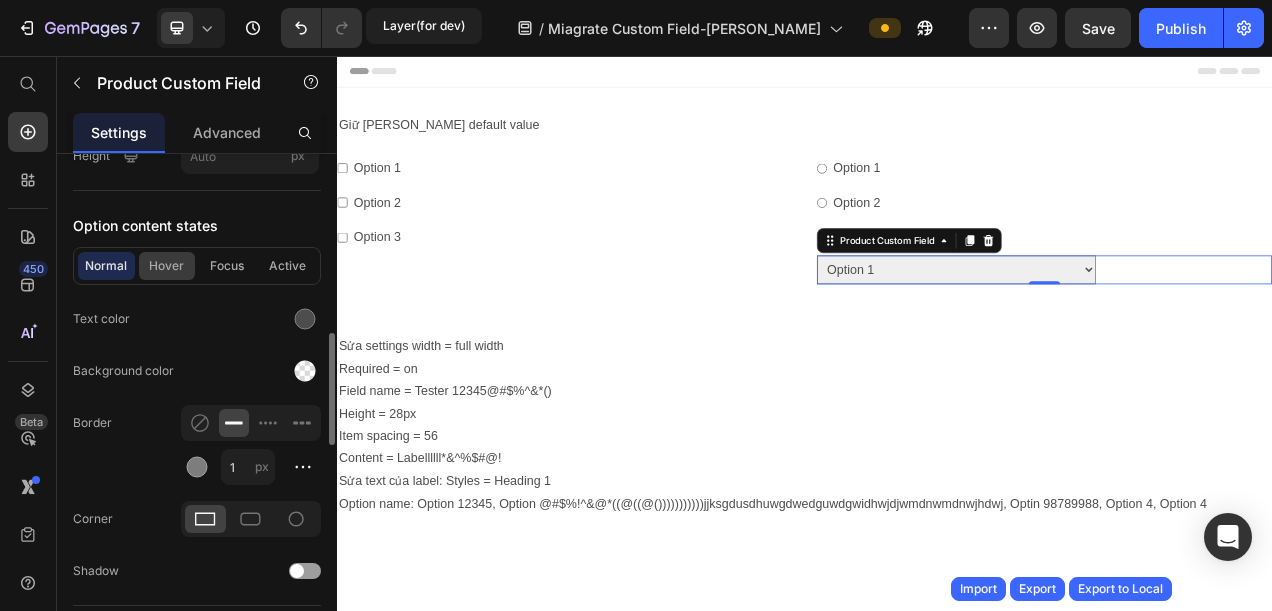 click on "Hover" at bounding box center [167, 266] 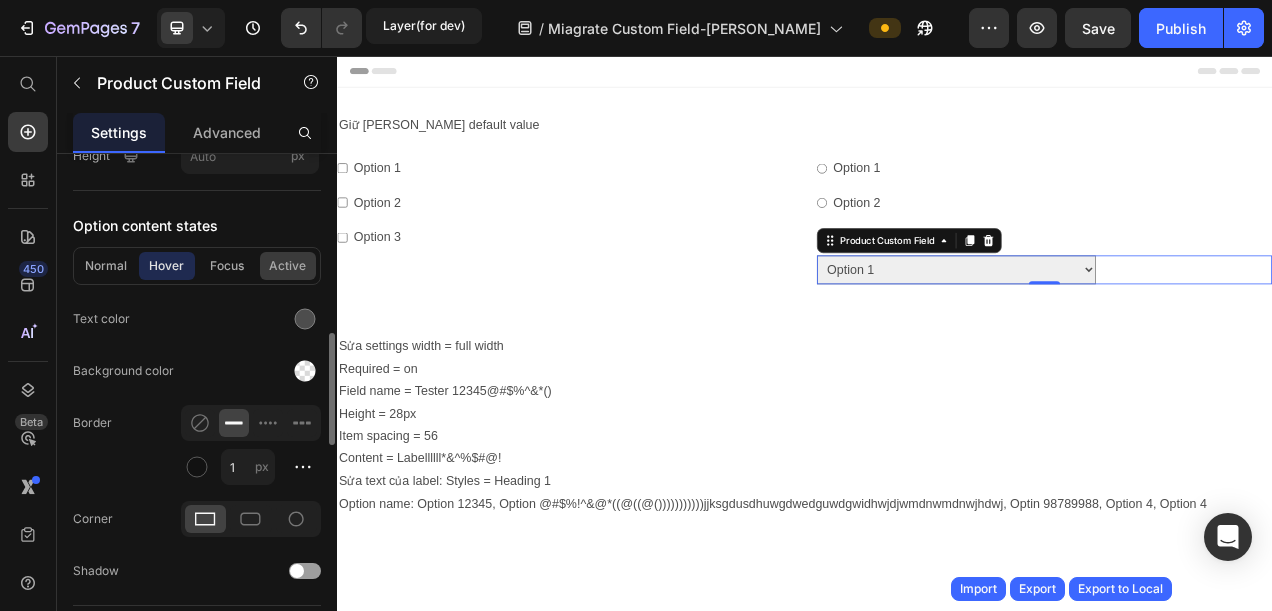 click on "Active" at bounding box center (288, 266) 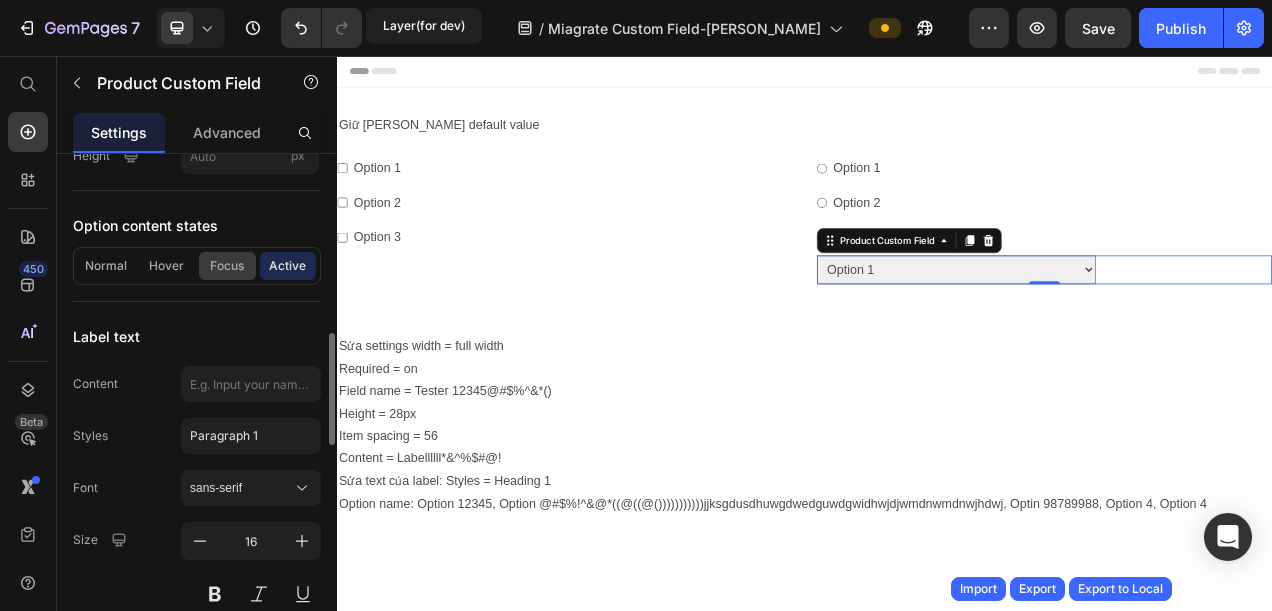 click on "Focus" at bounding box center [227, 266] 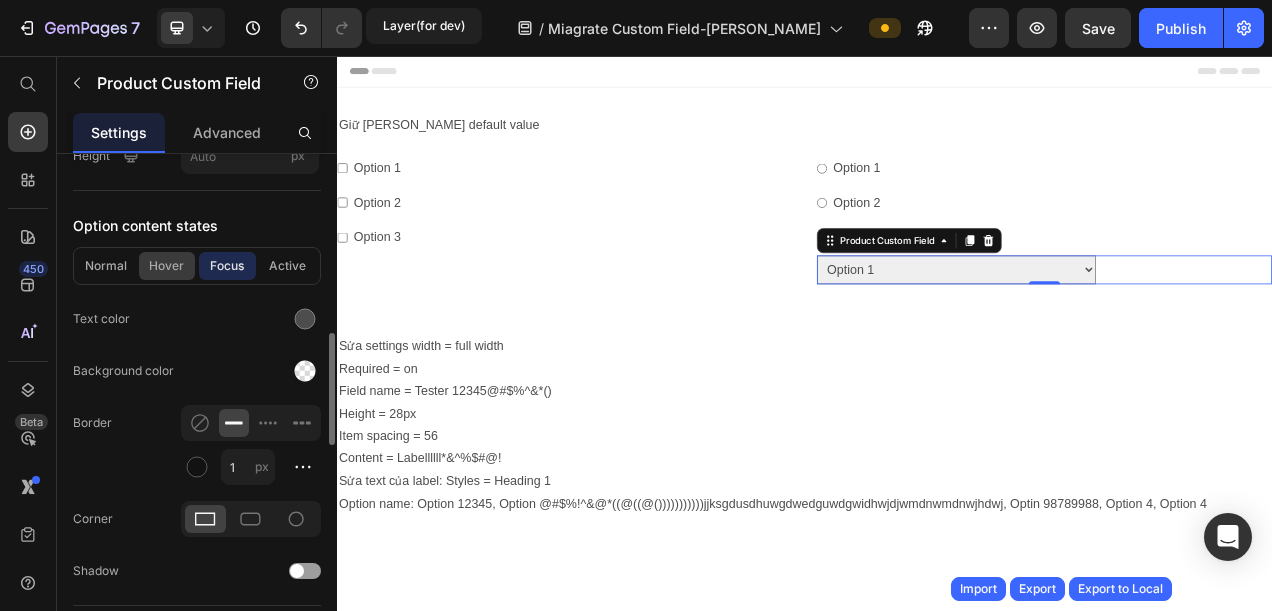 click on "Hover" at bounding box center [167, 266] 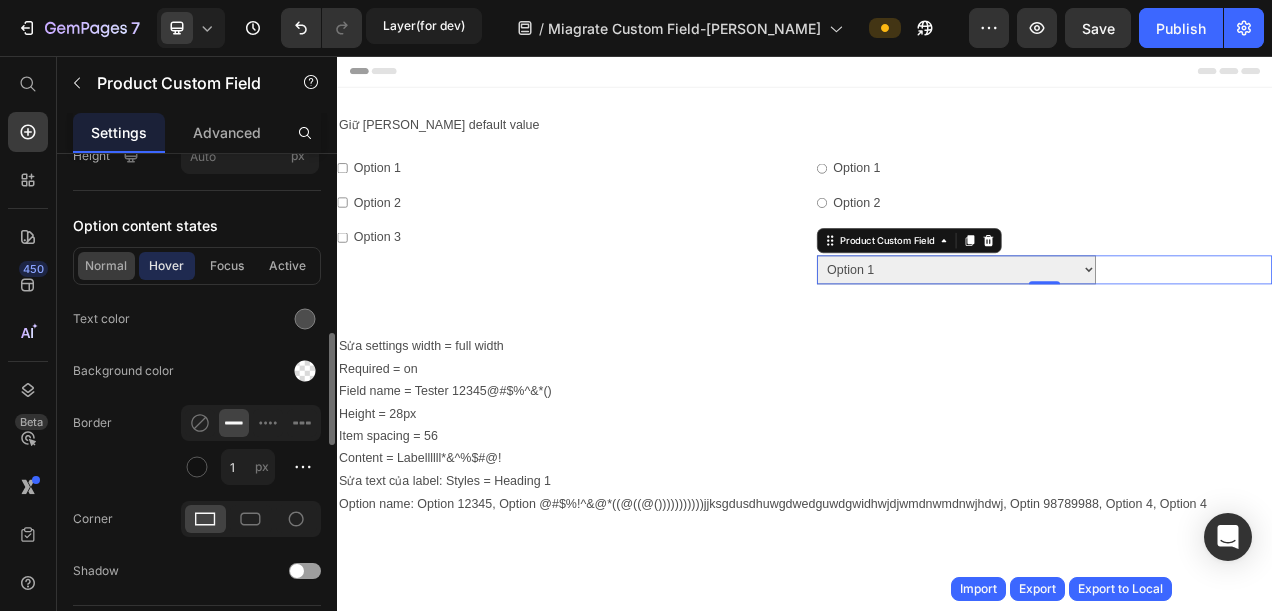click on "Normal" at bounding box center [106, 266] 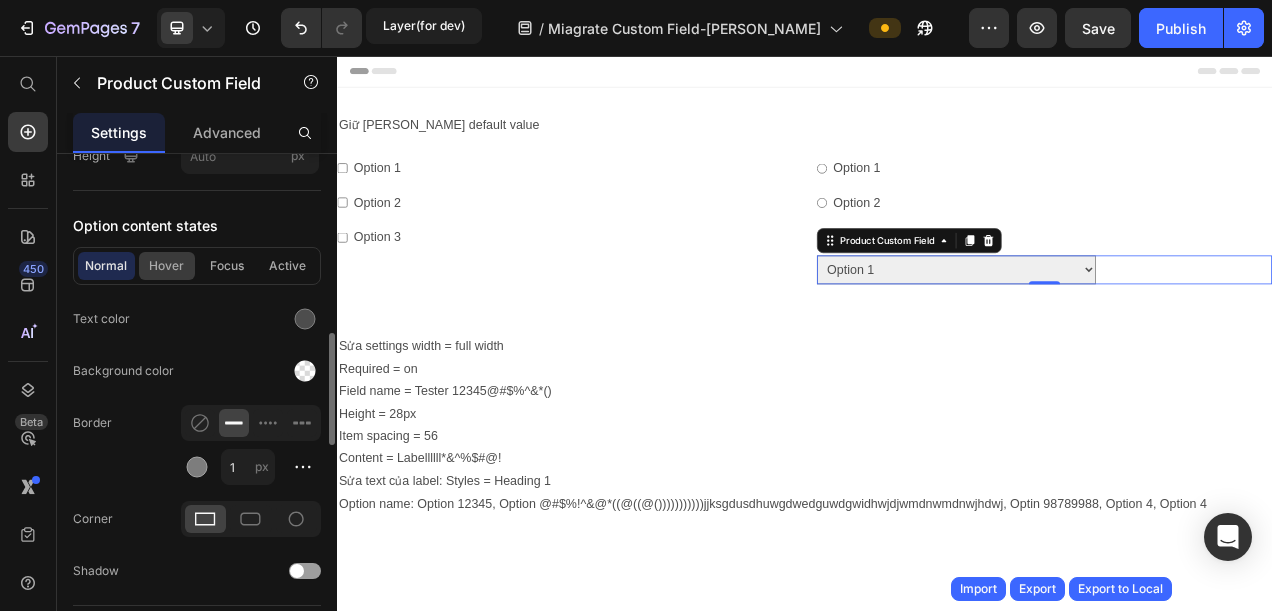 click on "Hover" at bounding box center [167, 266] 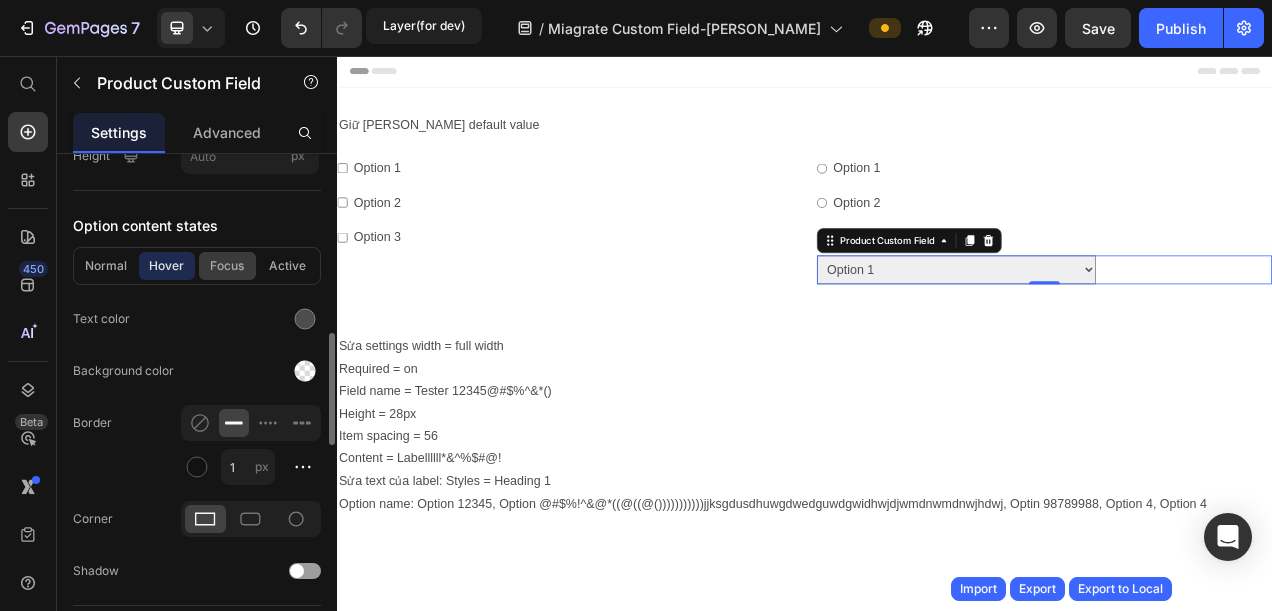 click on "Focus" at bounding box center [227, 266] 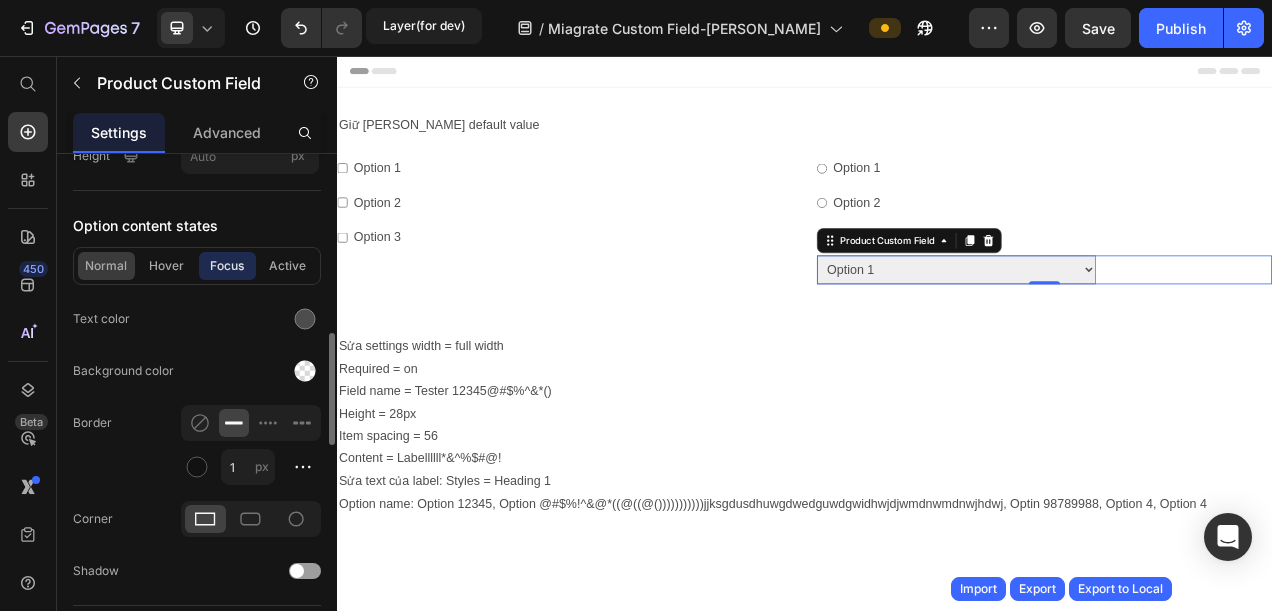 click on "Normal" at bounding box center (106, 266) 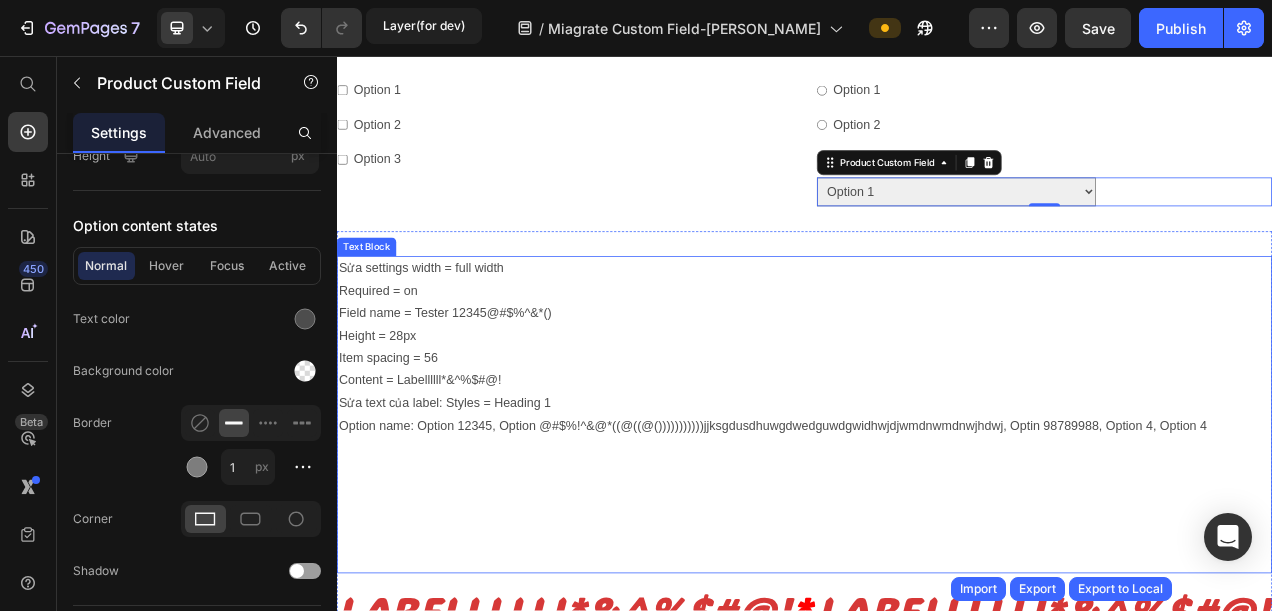 scroll, scrollTop: 200, scrollLeft: 0, axis: vertical 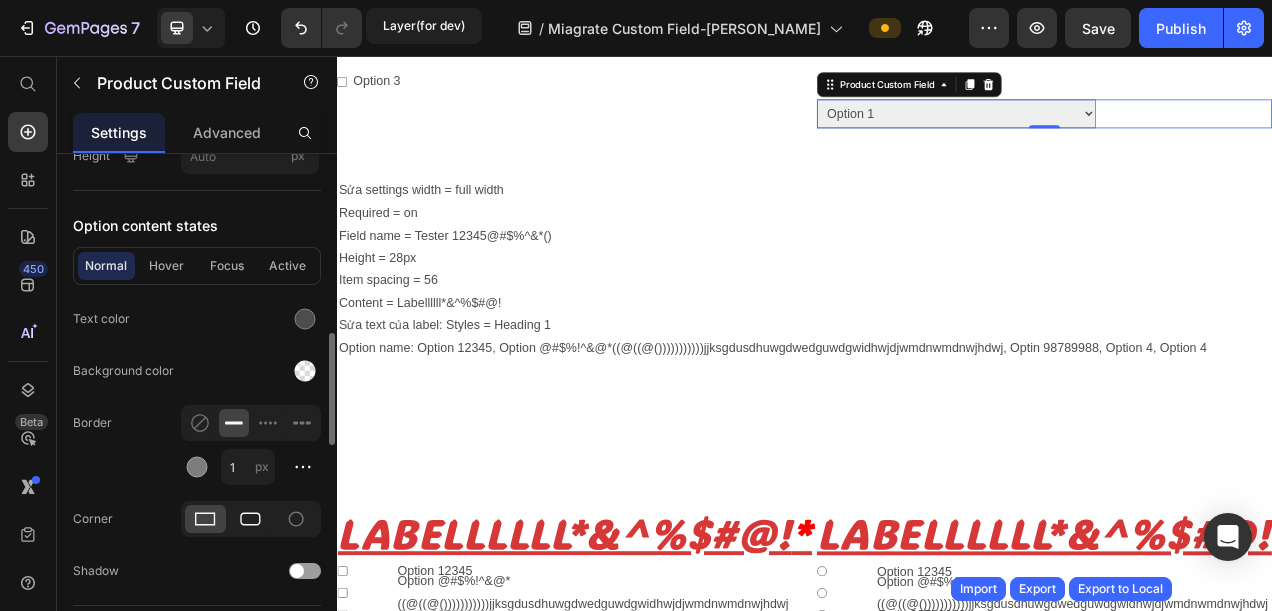 click 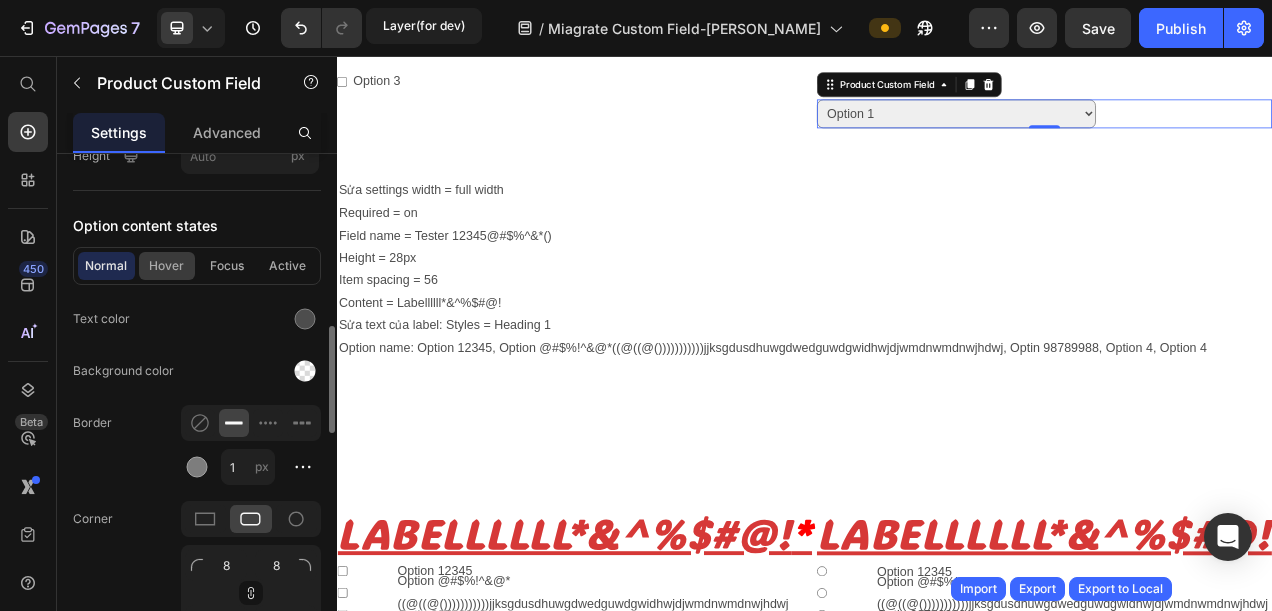 click on "Hover" at bounding box center [167, 266] 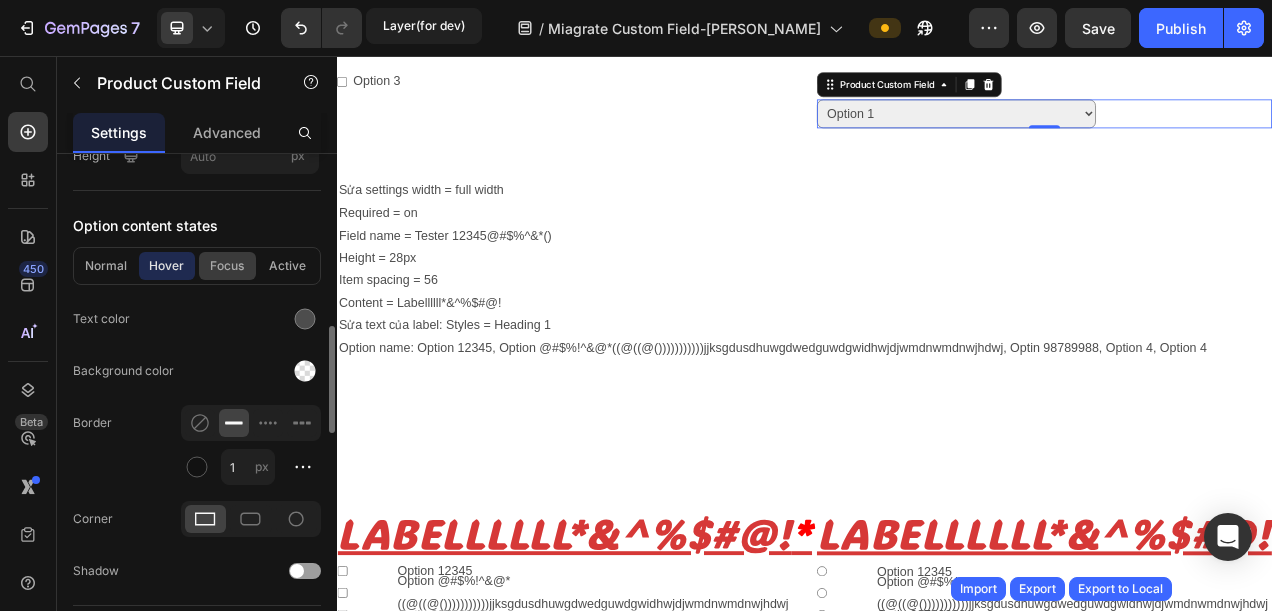 click on "Focus" at bounding box center (227, 266) 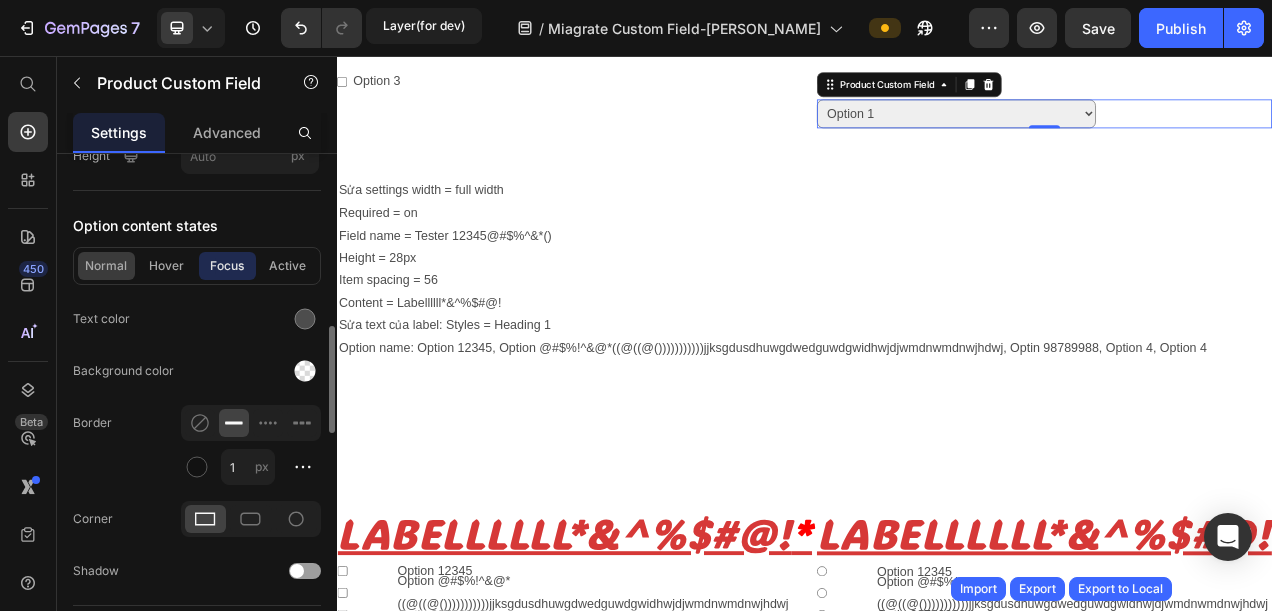 click on "Normal" at bounding box center [106, 266] 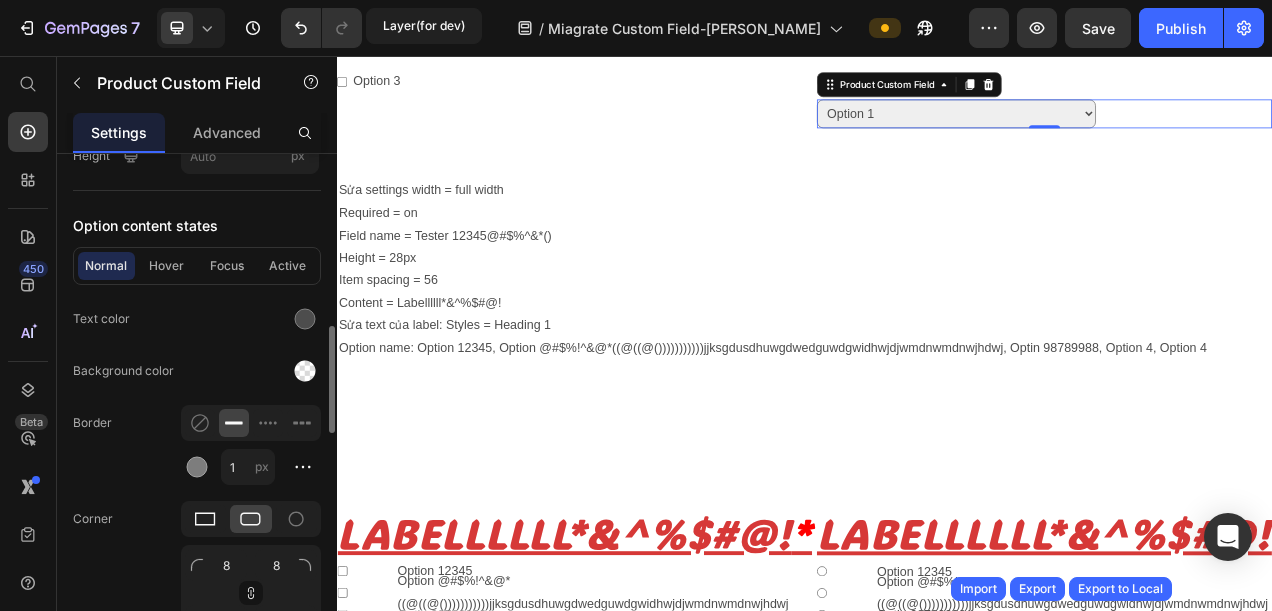 click 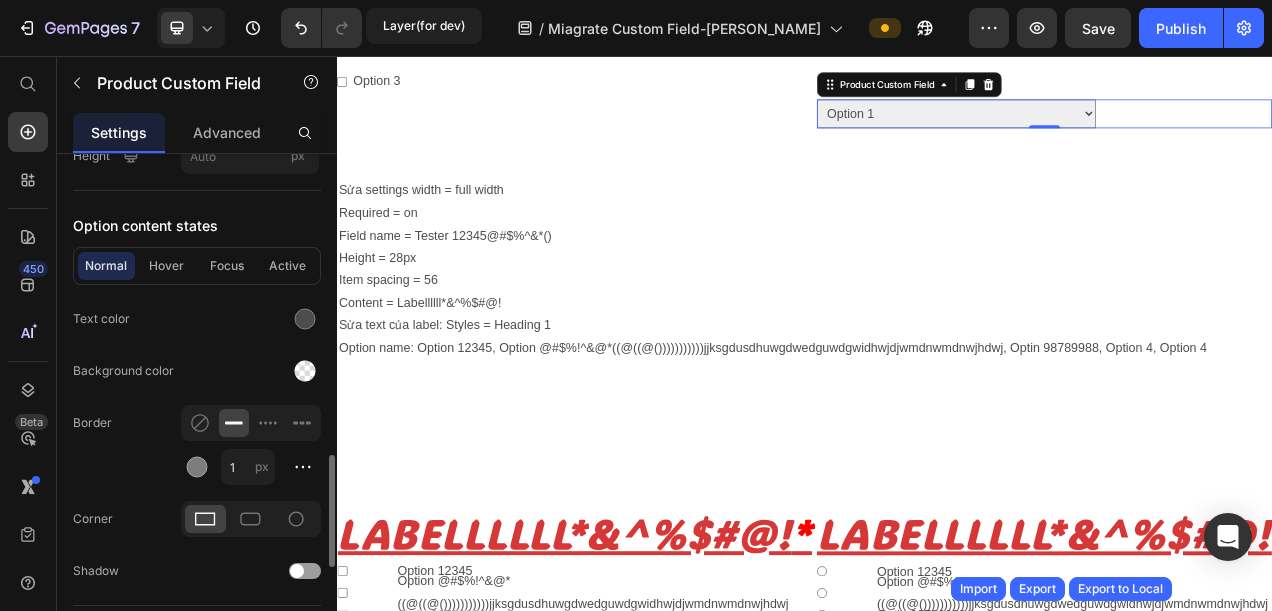 scroll, scrollTop: 923, scrollLeft: 0, axis: vertical 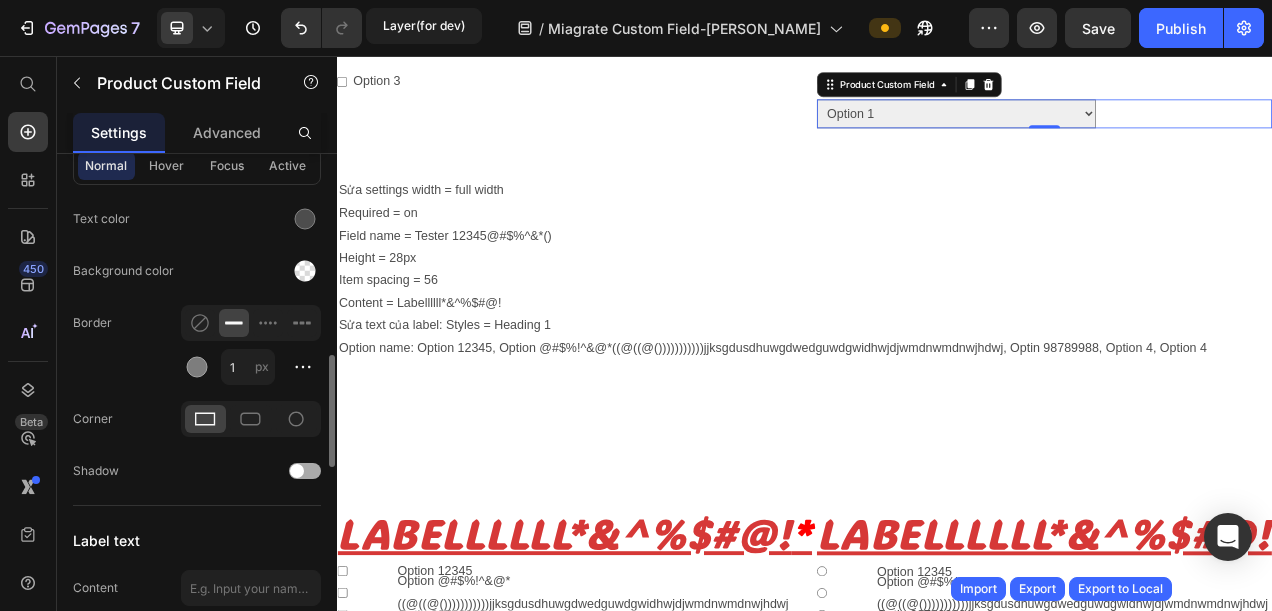 click at bounding box center [305, 471] 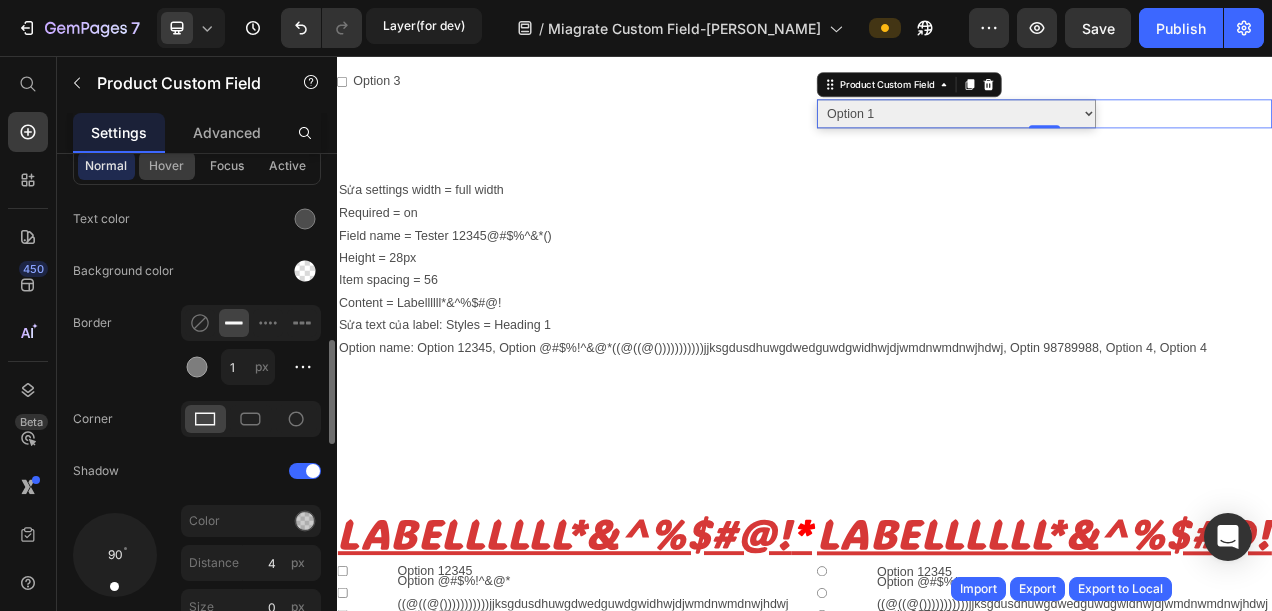 click on "Hover" at bounding box center [167, 166] 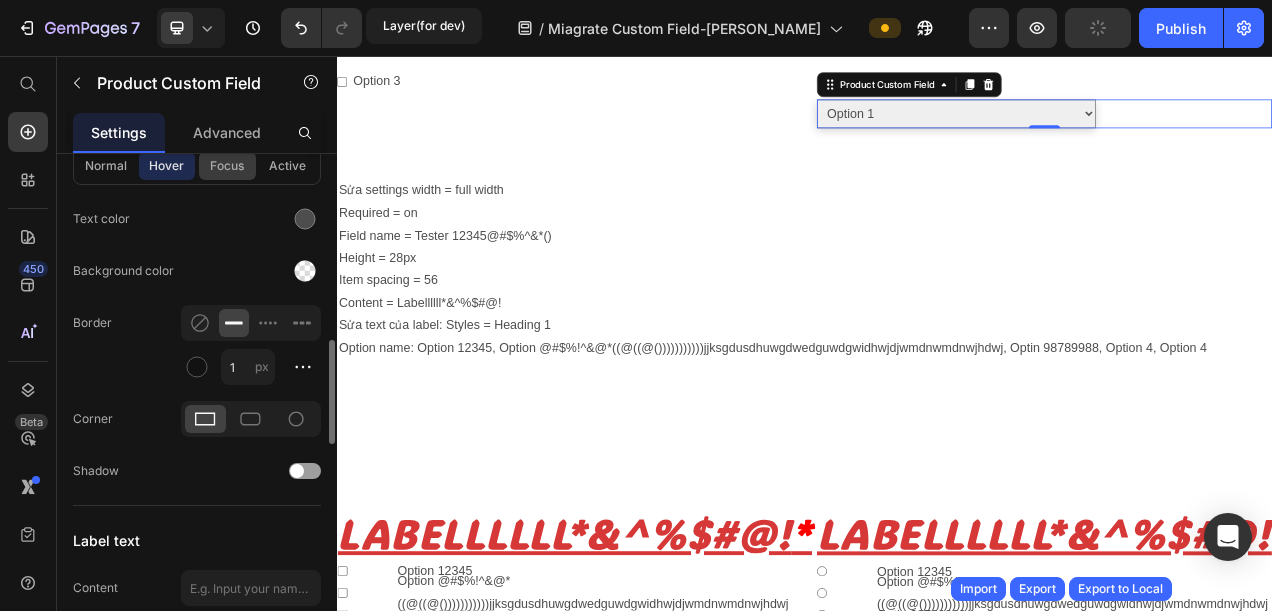 click on "Focus" at bounding box center [227, 166] 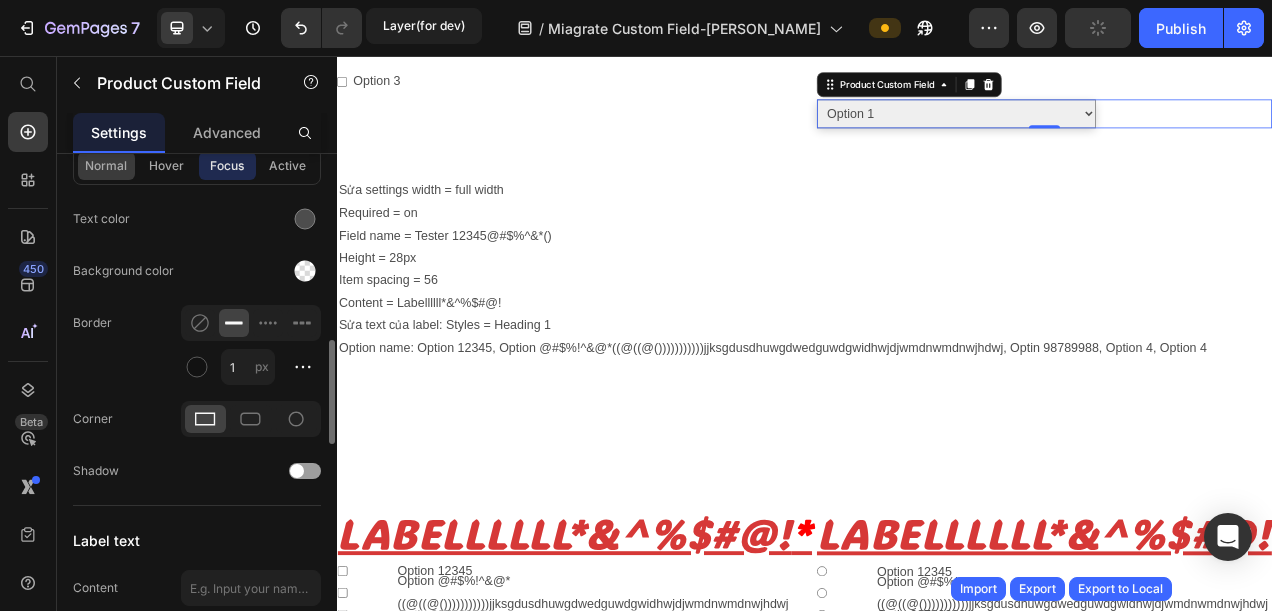 click on "Normal" at bounding box center [106, 166] 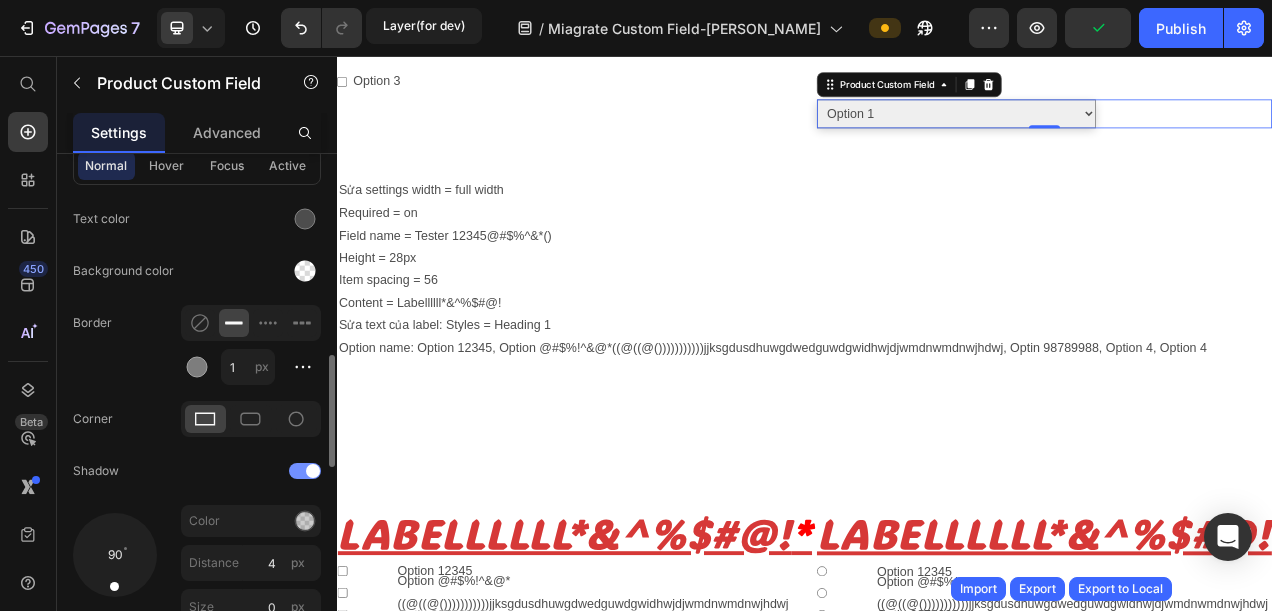 click on "Shadow" 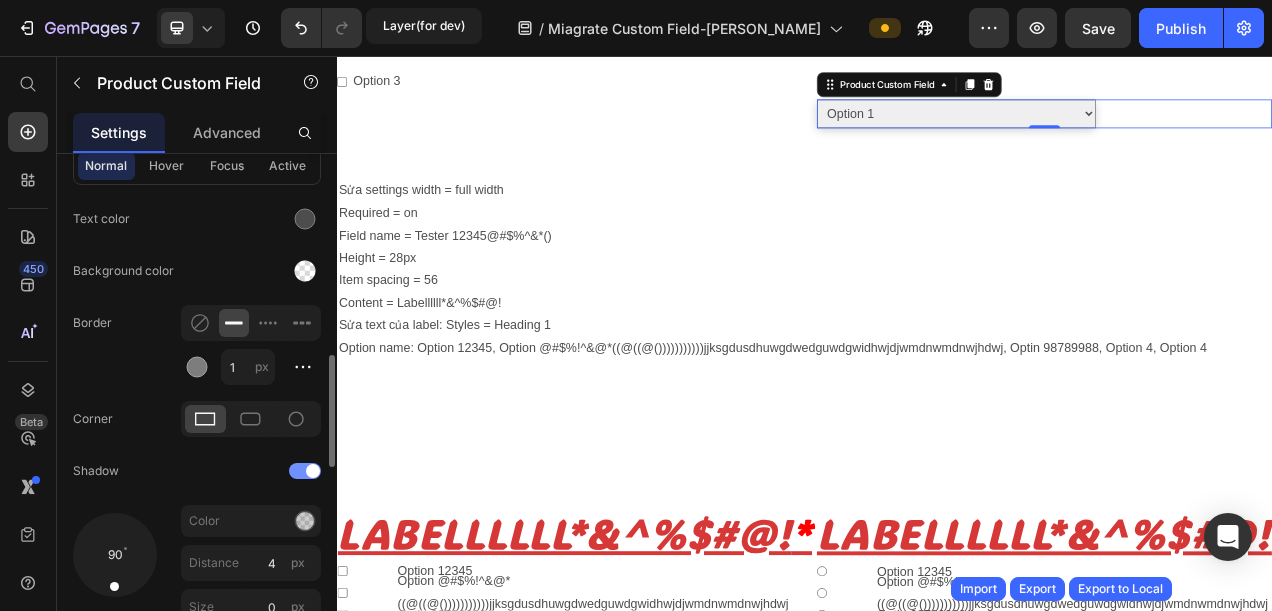 click at bounding box center (313, 471) 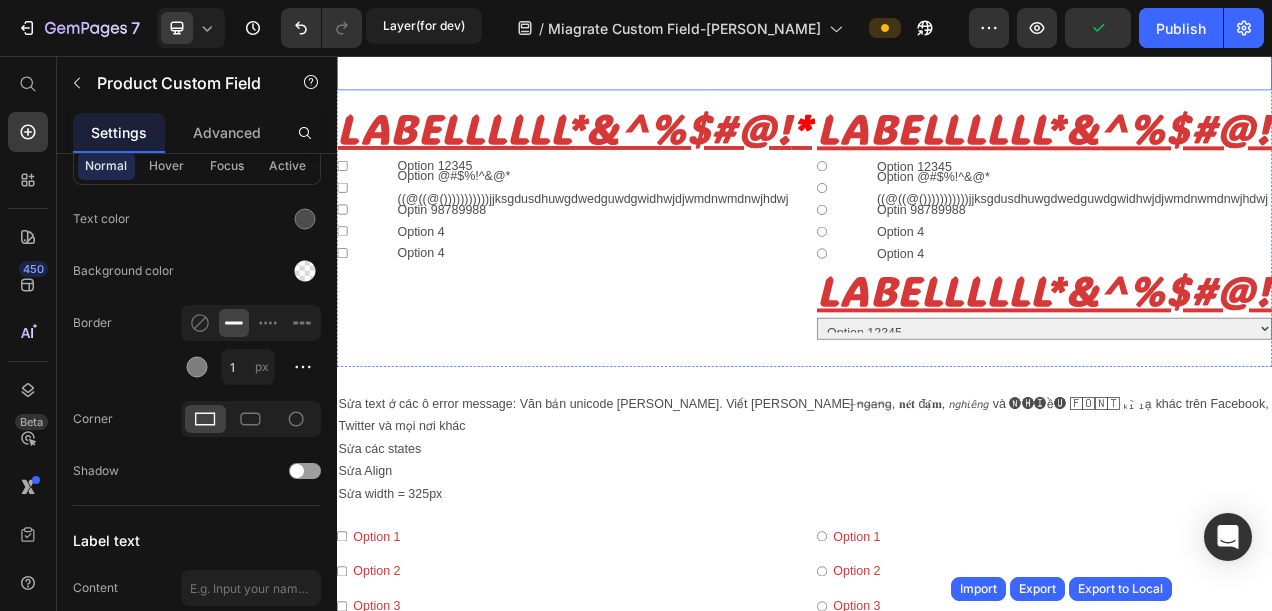 scroll, scrollTop: 800, scrollLeft: 0, axis: vertical 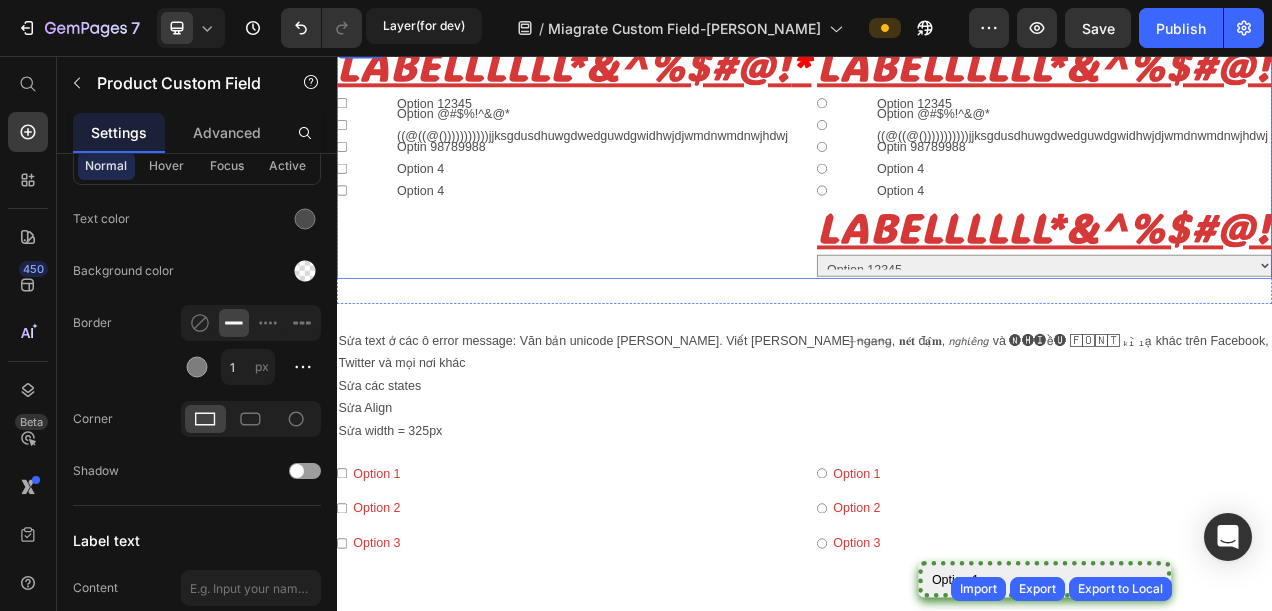 click on "Labellllll*&^%$#@!  * Option 12345 Option @#$%!^&@*((@((@()))))))))))jjksgdusdhuwgdwedguwdgwidhwjdjwmdnwmdnwjhdwj Optin 98789988 Option 4 Option 4 Please enter or select a value Product Custom Field Labellllll*&^%$#@!  * Option 12345 Option @#$%!^&@*((@((@()))))))))))jjksgdusdhuwgdwedguwdgwidhwjdjwmdnwmdnwjhdwj Optin 98789988 Option 4 Option 4 Please enter or select a value Product Custom Field Labellllll*&^%$#@!  * Option 12345 Option @#$%!^&@*((@((@()))))))))))jjksgdusdhuwgdwedguwdgwidhwjdjwmdnwmdnwjhdwj Optin 98789988 Option 4 Option 4 Please enter or select a value Product Custom Field Product" at bounding box center [937, 189] 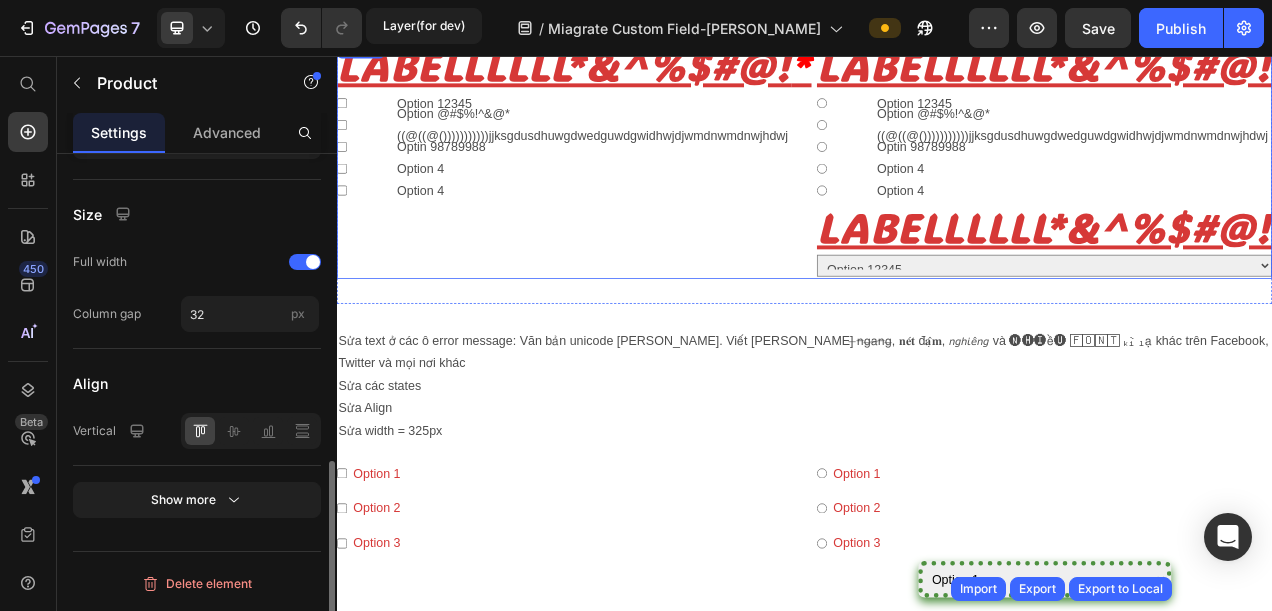 scroll, scrollTop: 0, scrollLeft: 0, axis: both 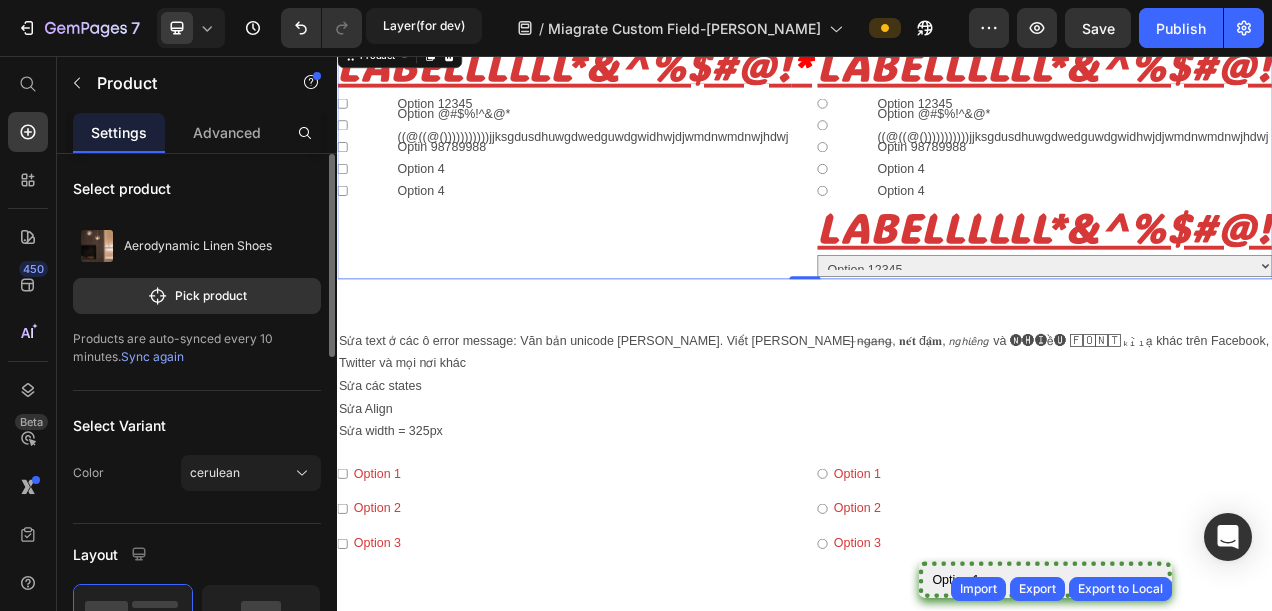 click on "Select Variant" at bounding box center [197, 425] 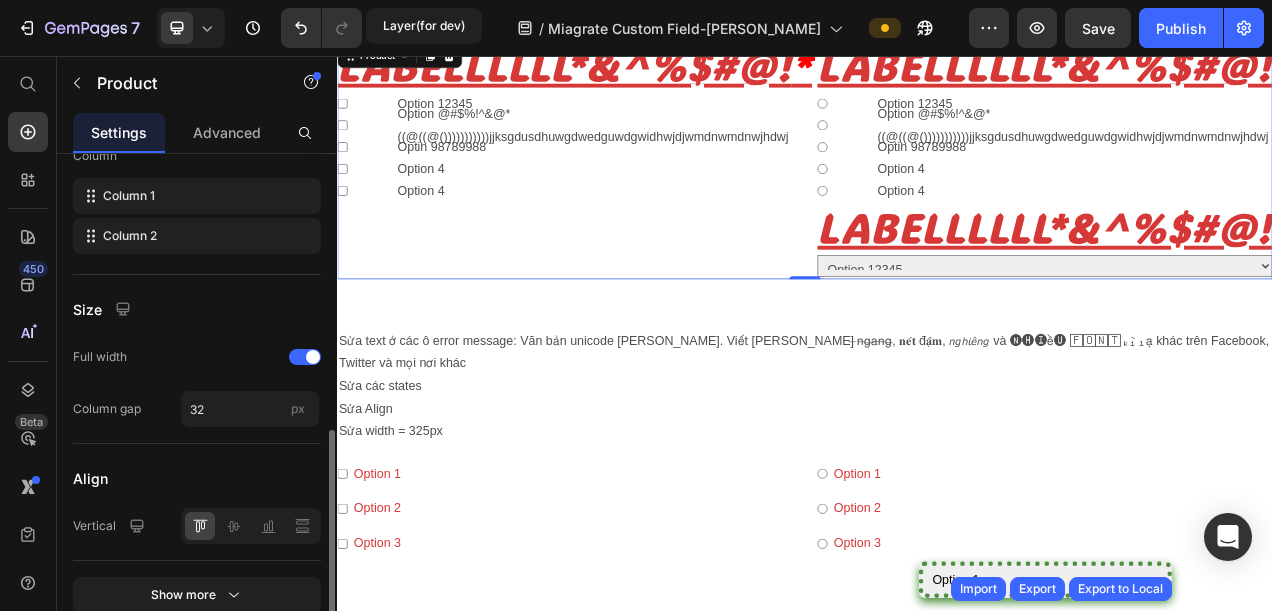 scroll, scrollTop: 790, scrollLeft: 0, axis: vertical 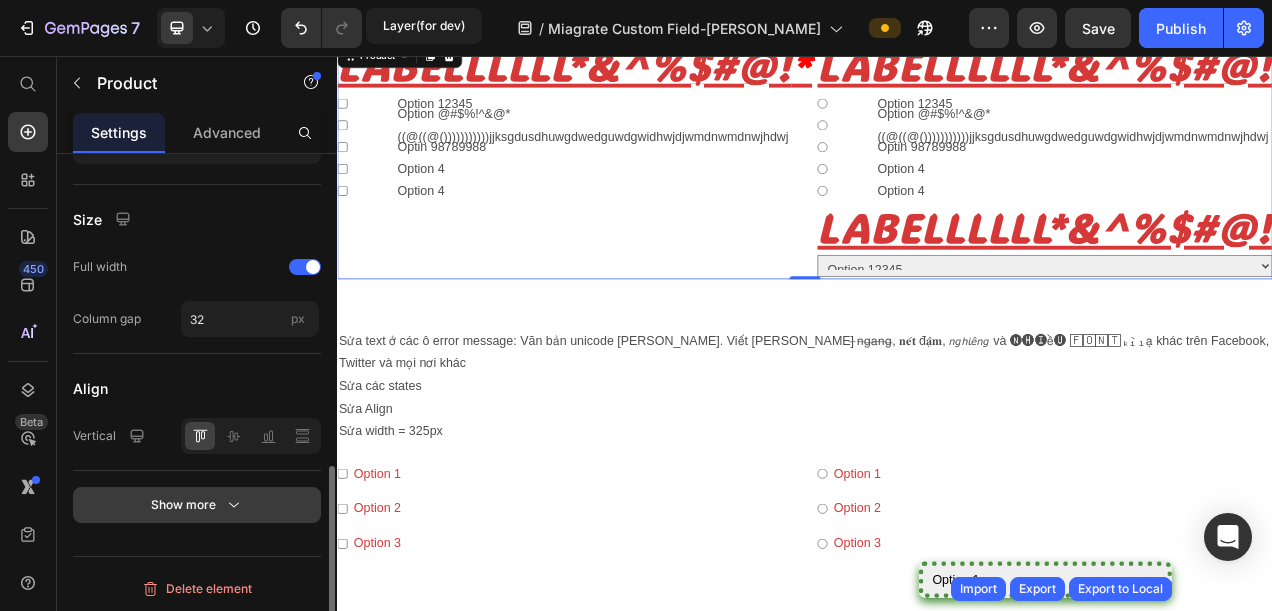 click on "Show more" at bounding box center (197, 505) 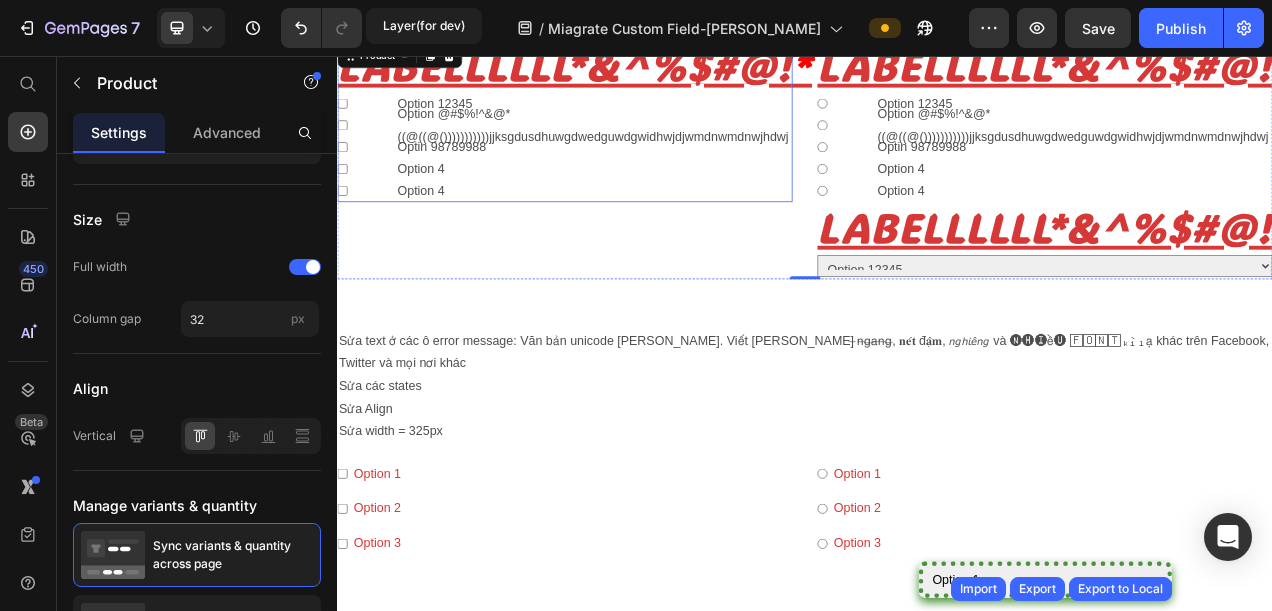 click on "Option @#$%!^&@*((@((@()))))))))))jjksgdusdhuwgdwedguwdgwidhwjdjwmdnwmdnwjhdwj" at bounding box center [665, 146] 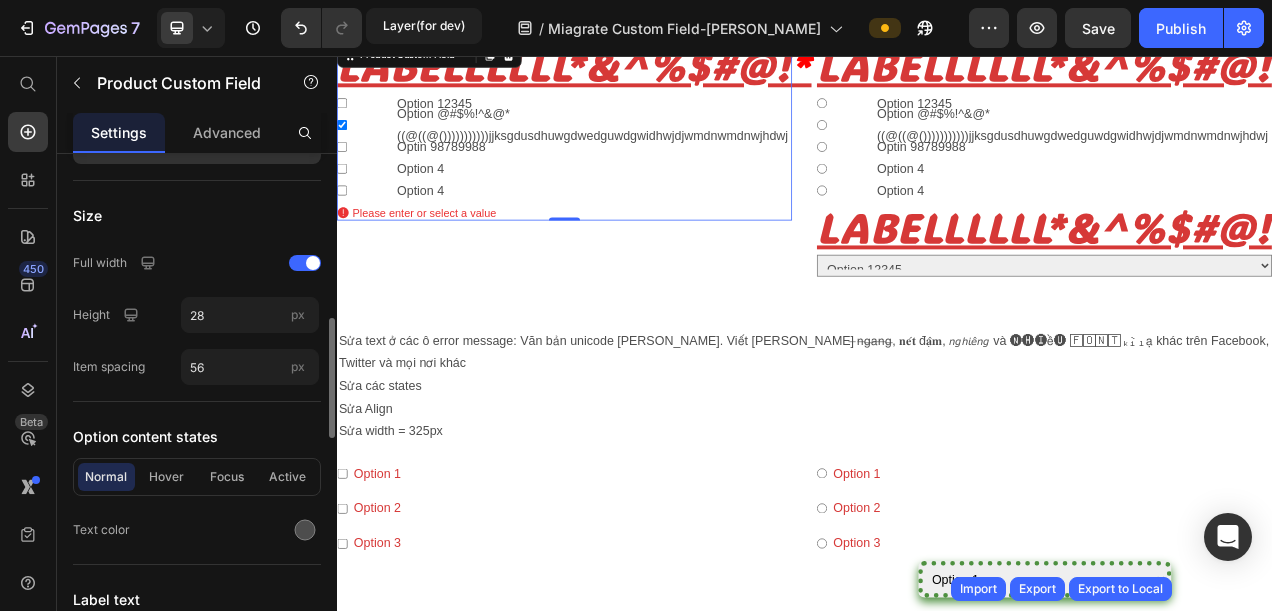scroll, scrollTop: 900, scrollLeft: 0, axis: vertical 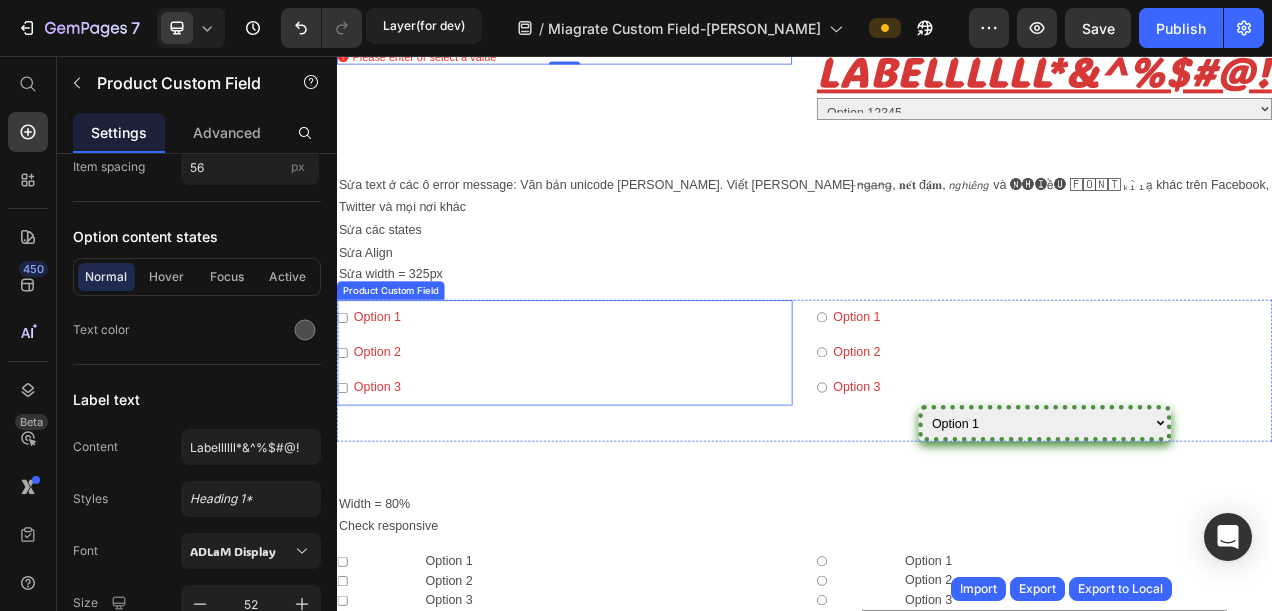 click on "Option 3" at bounding box center [499, 482] 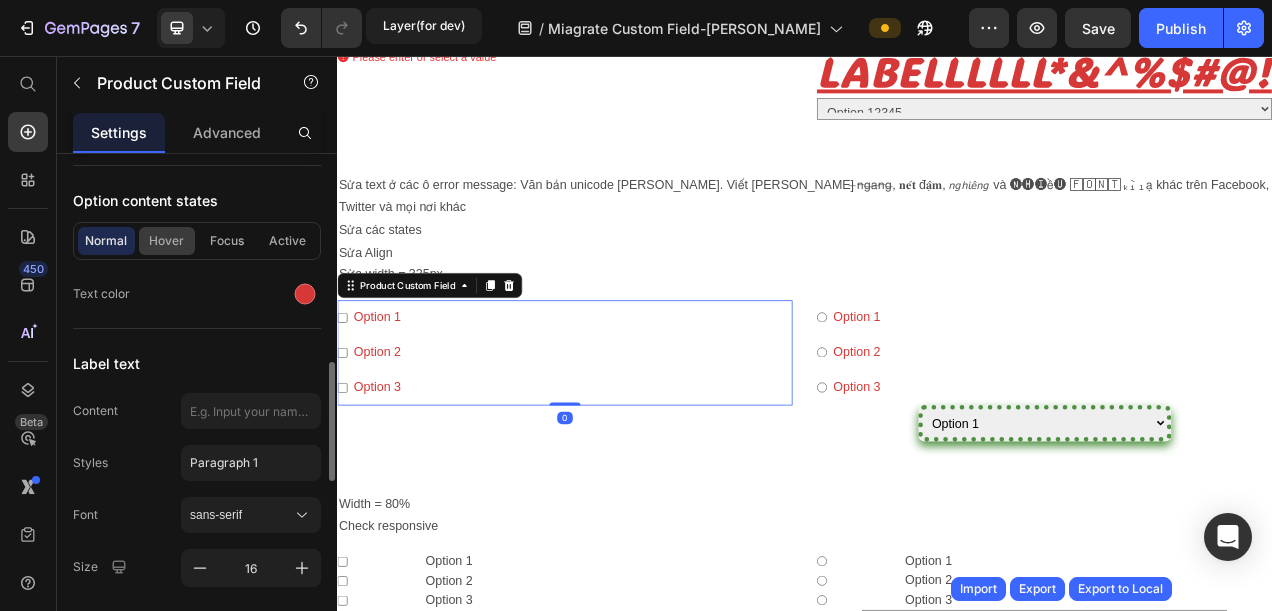 click on "Hover" at bounding box center (167, 241) 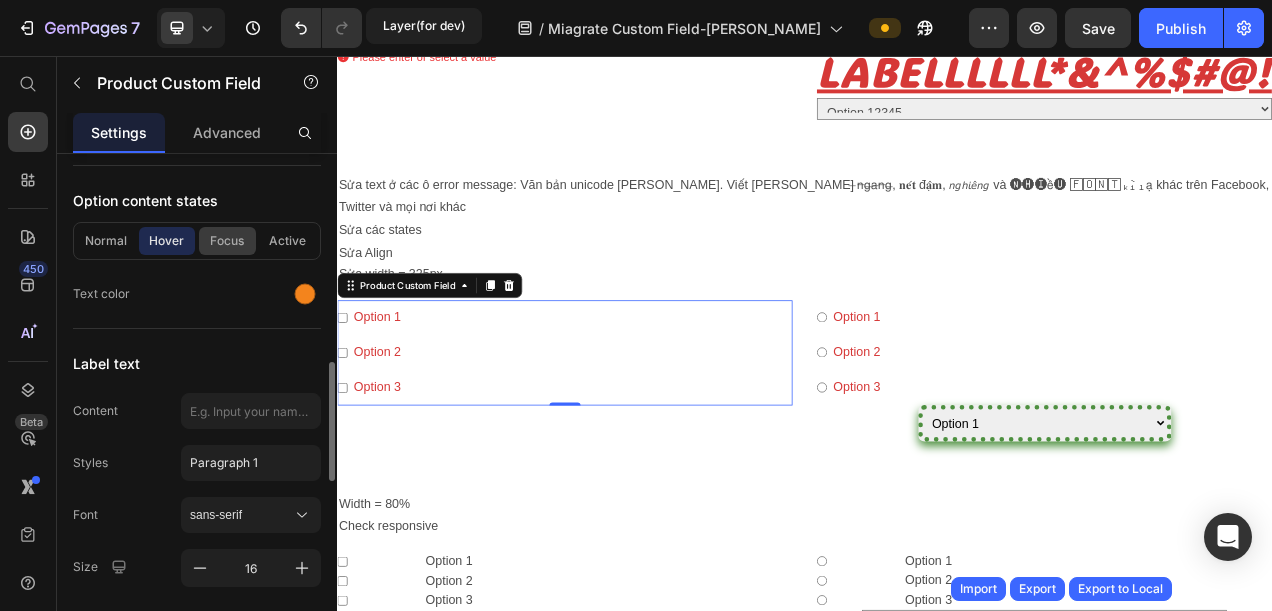 click on "Focus" at bounding box center [227, 241] 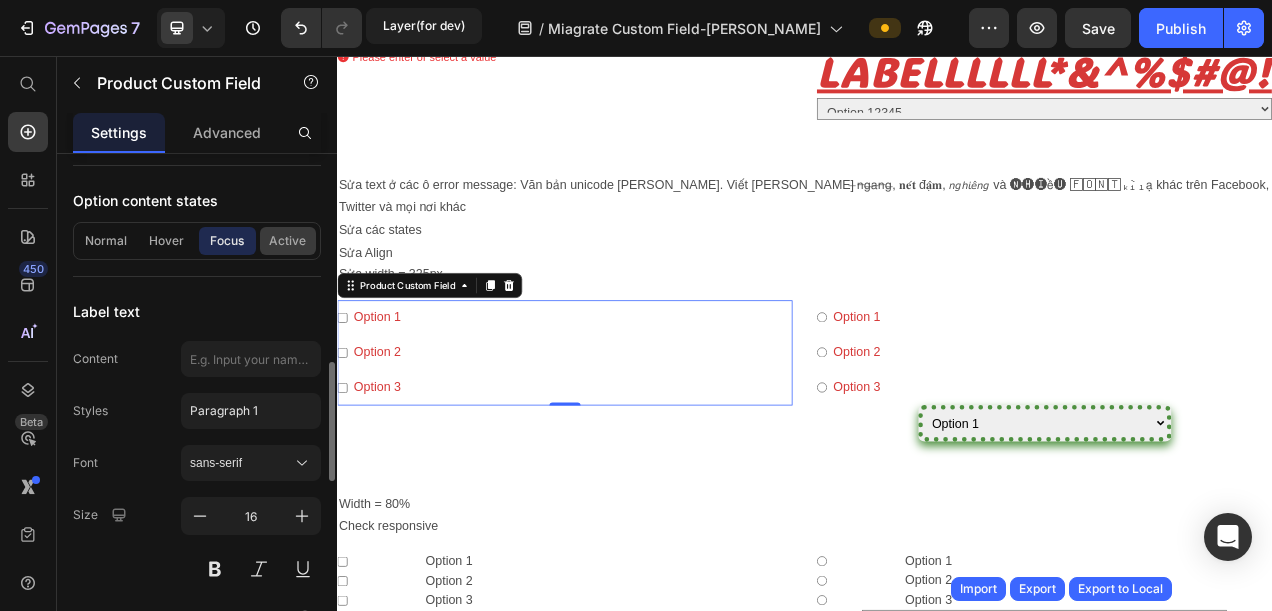 click on "Active" at bounding box center [288, 241] 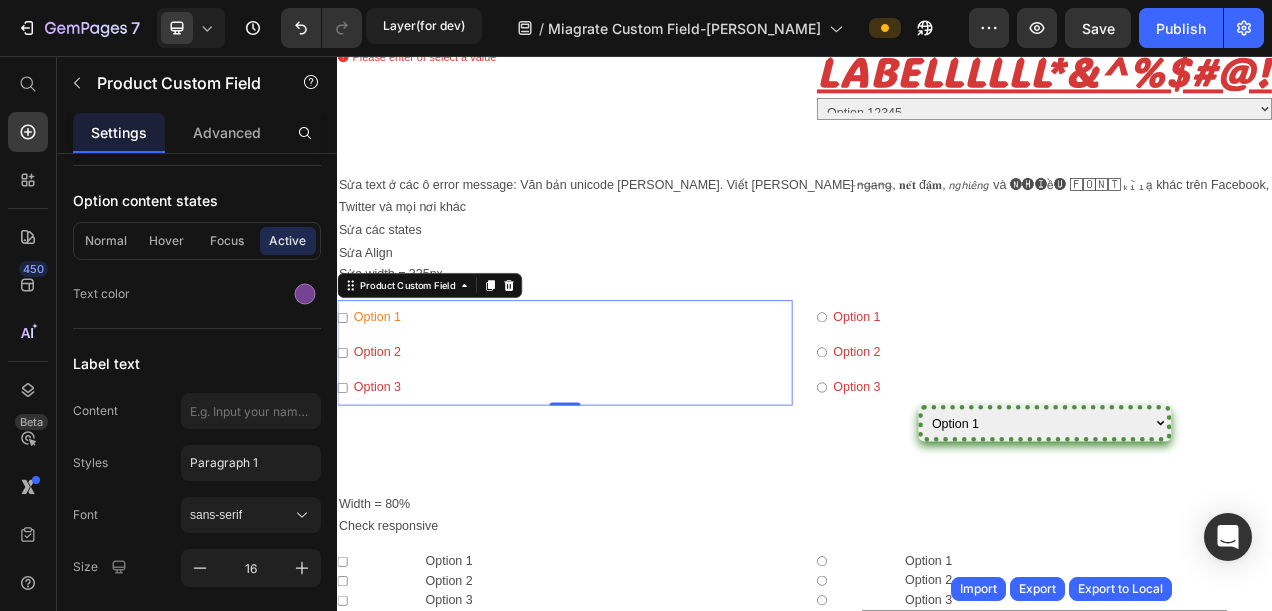 click on "Option 1" at bounding box center (388, 392) 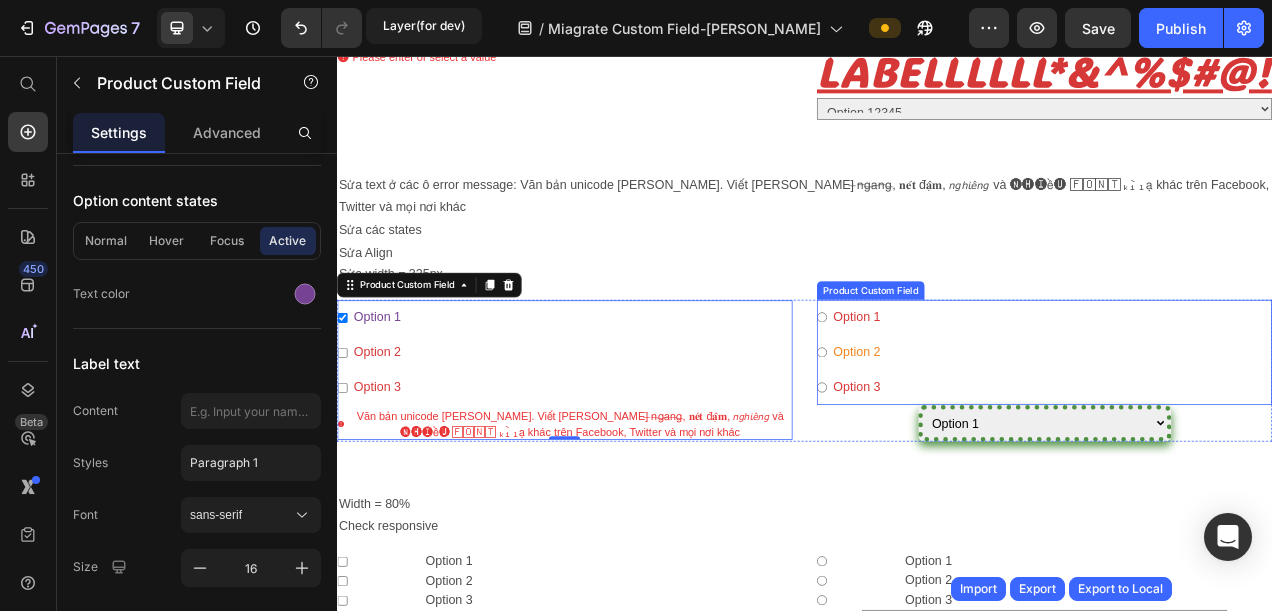 click on "Option 2" at bounding box center [1004, 437] 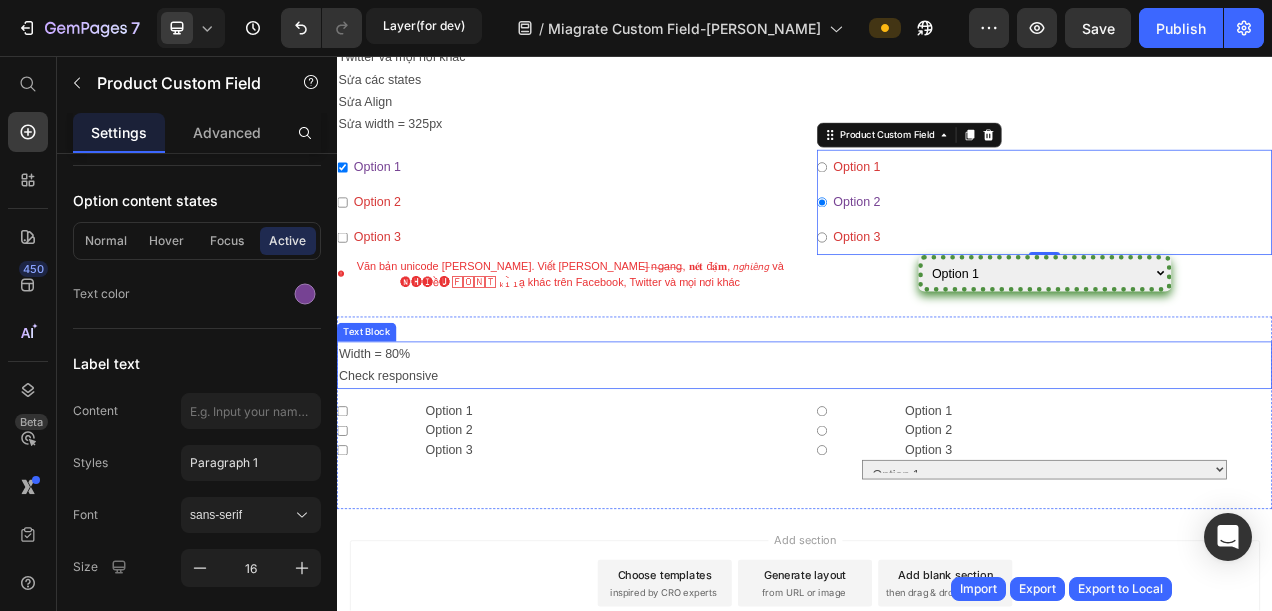 scroll, scrollTop: 1200, scrollLeft: 0, axis: vertical 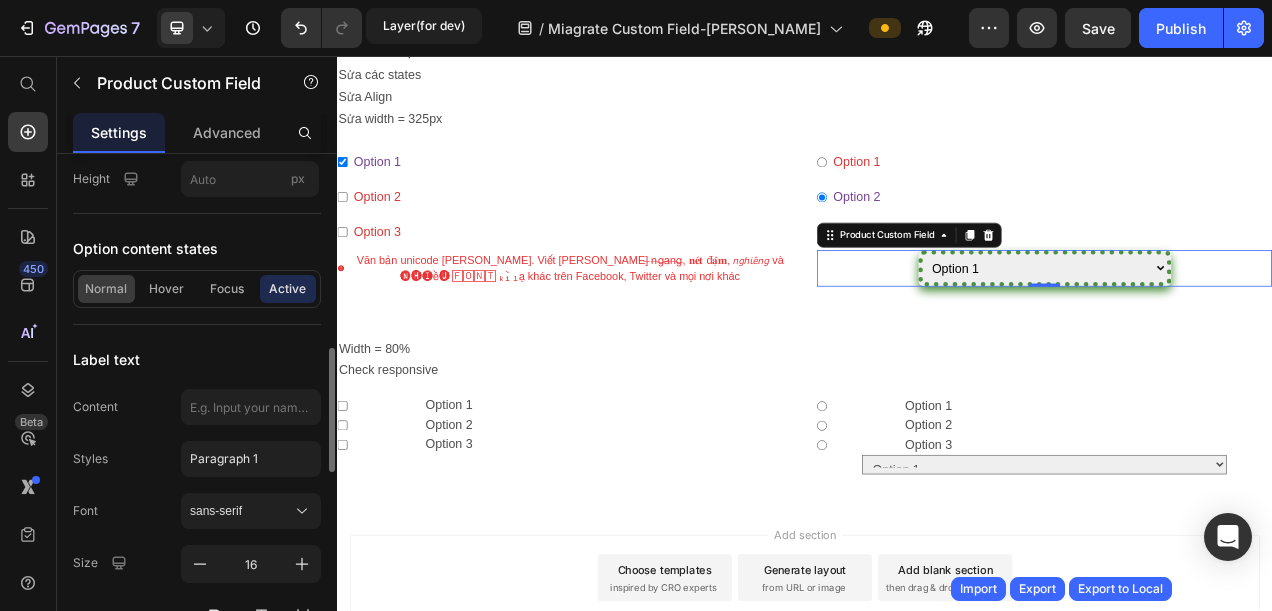 click on "Normal" at bounding box center [106, 289] 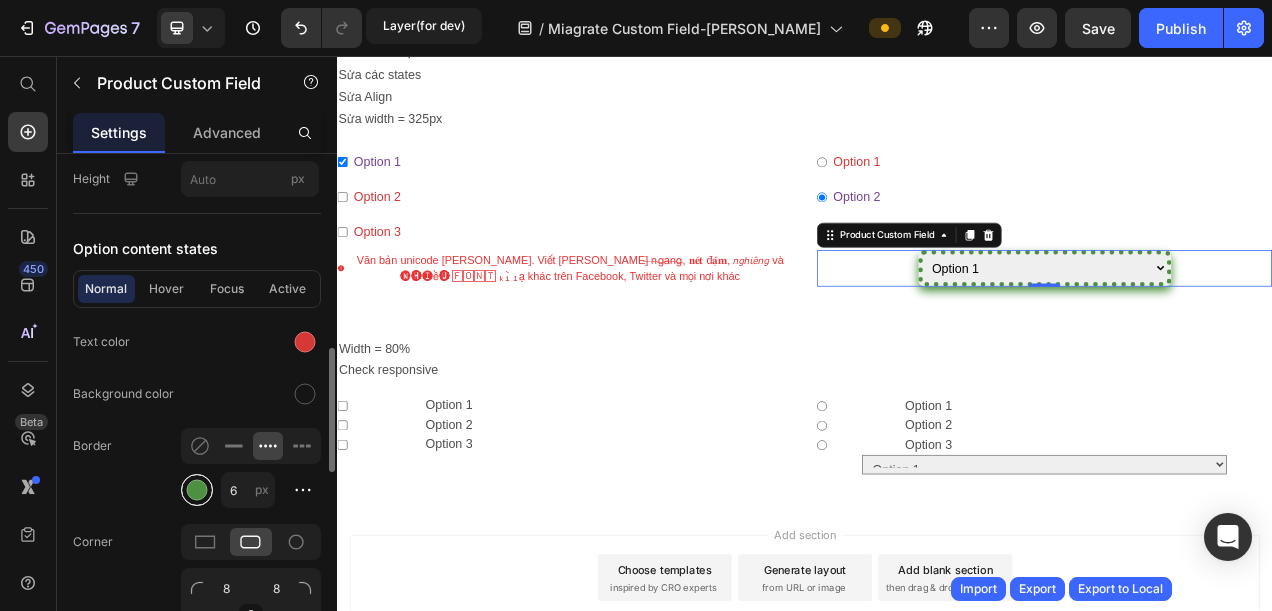 scroll, scrollTop: 900, scrollLeft: 0, axis: vertical 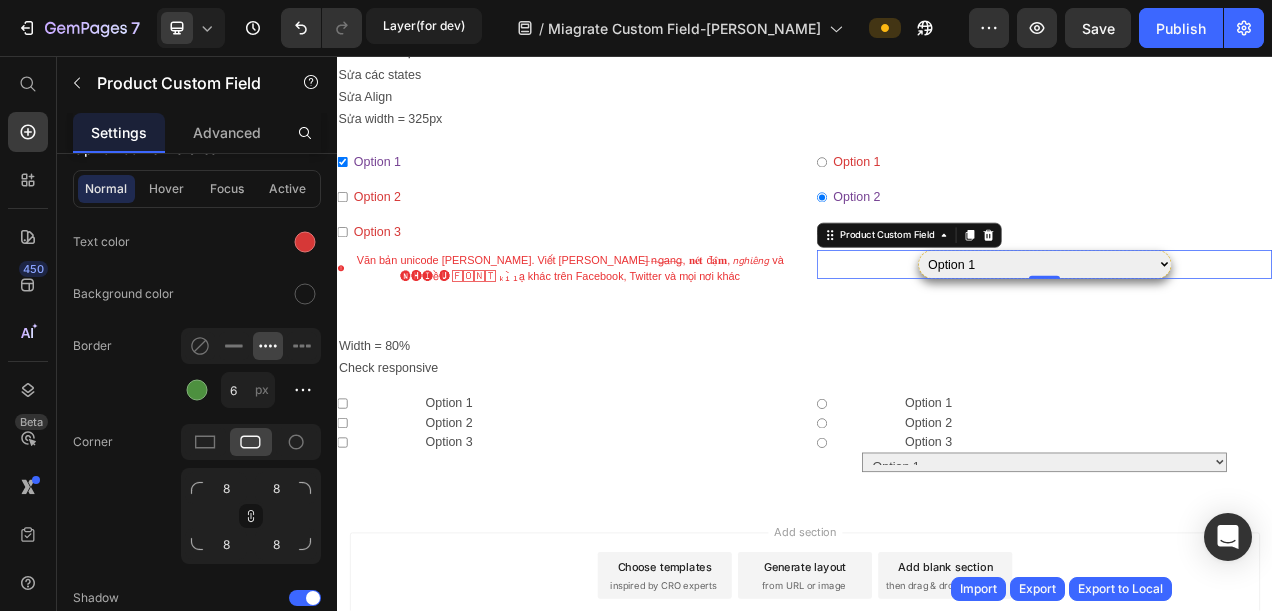 click on "Option 1 Option 2 Option 3" at bounding box center [1245, 323] 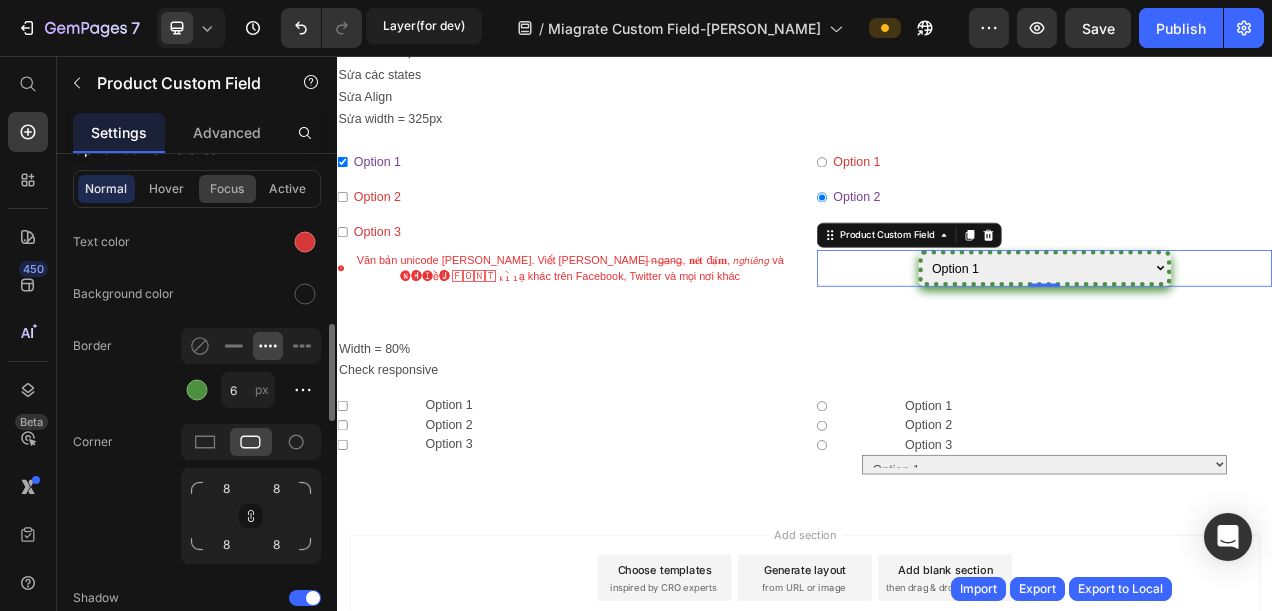 click on "Focus" at bounding box center [227, 189] 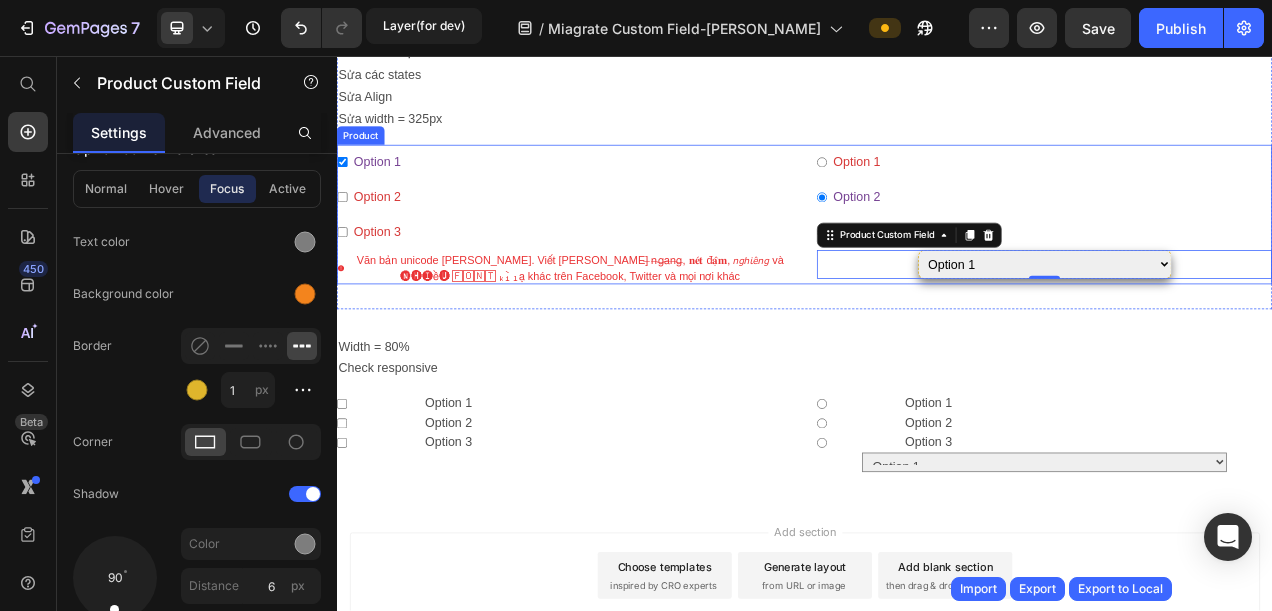 click on "Option 1 Option 2 Option 3 Product Custom Field Option 1 Option 2 Option 3 Văn bản unicode [PERSON_NAME]. Viết [PERSON_NAME] ̶n̶g̶a̶n̶g̶, 𝐧𝐞́𝐭 đ𝐚̣̂𝐦, 𝘯𝘨𝘩𝘪𝘦̂𝘯𝘨 và 🅝🅗🅘ề🅤 🄵🄾🄽🅃 ₖᵢ̀ ₗạ khác trên Facebook, Twitter và mọi nơi khác Product Custom Field   0" at bounding box center (1245, 259) 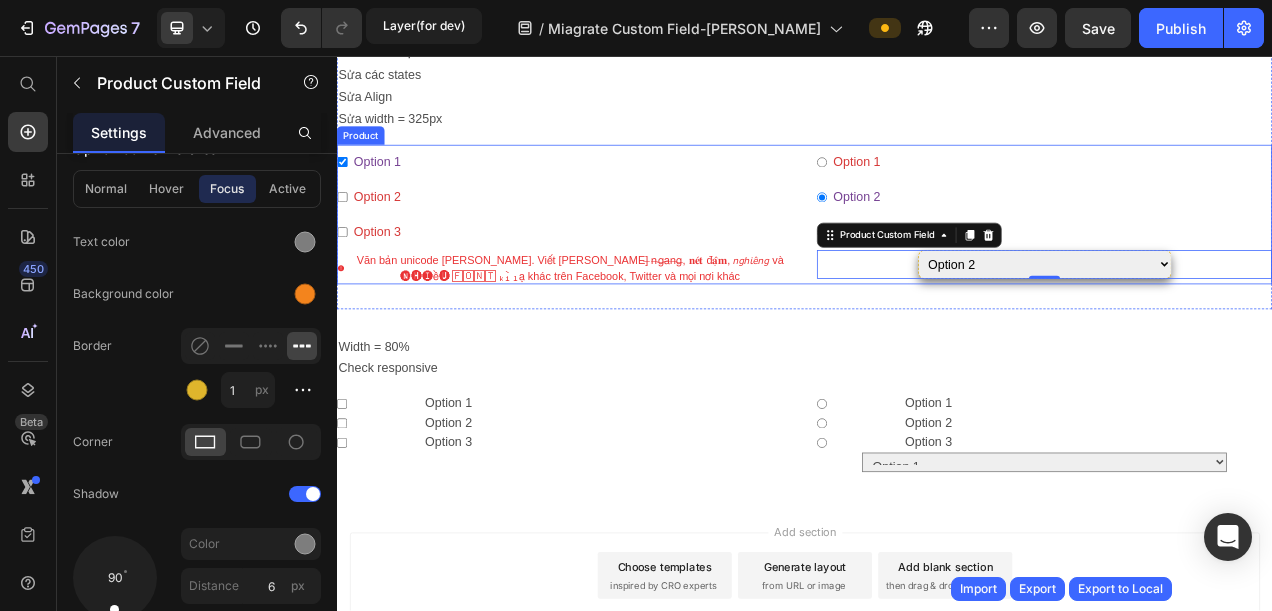 click on "Option 1 Option 2 Option 3" at bounding box center [1245, 323] 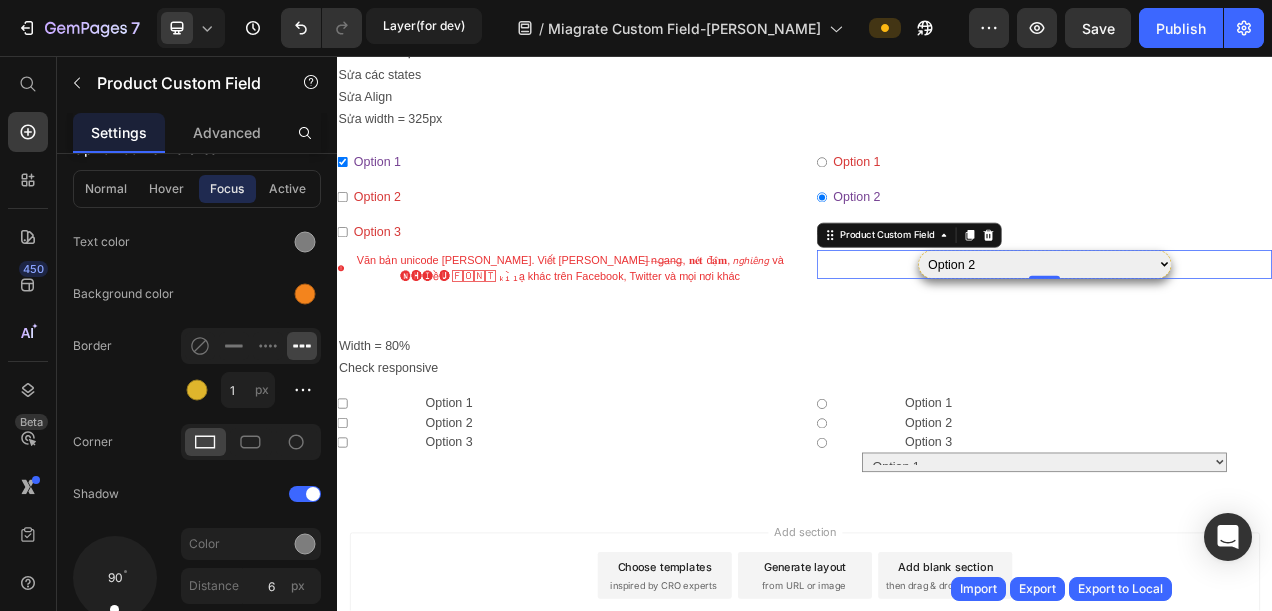 click on "Option 1 Option 2 Option 3" at bounding box center [1245, 323] 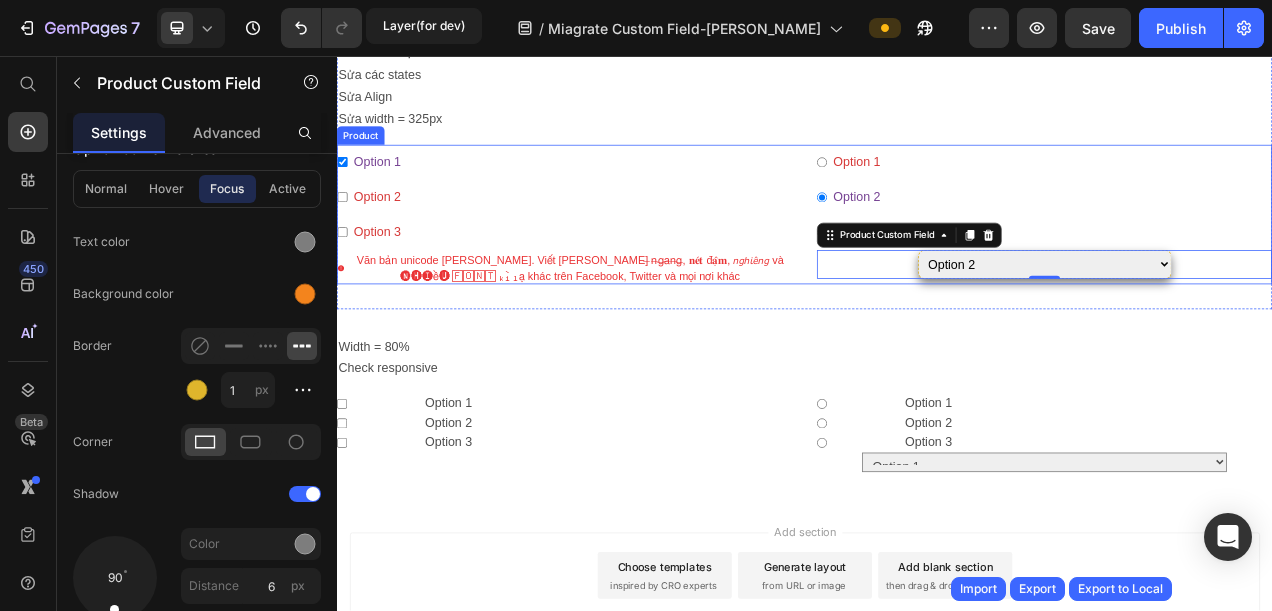 select on "Option 1" 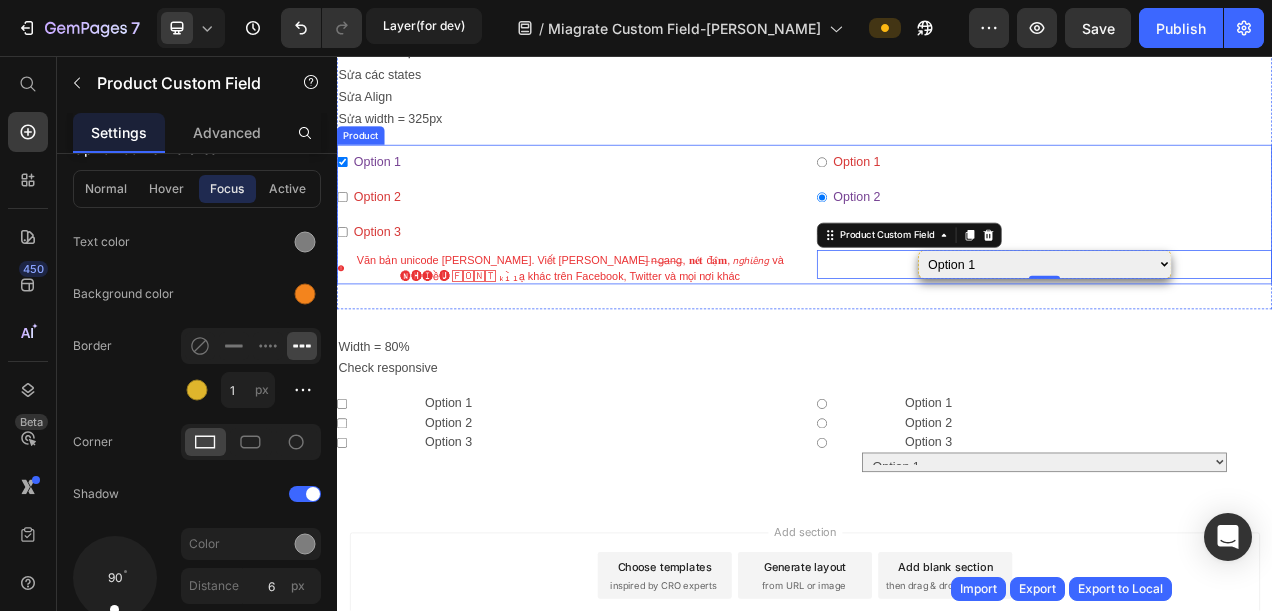click on "Option 1 Option 2 Option 3" at bounding box center (1245, 323) 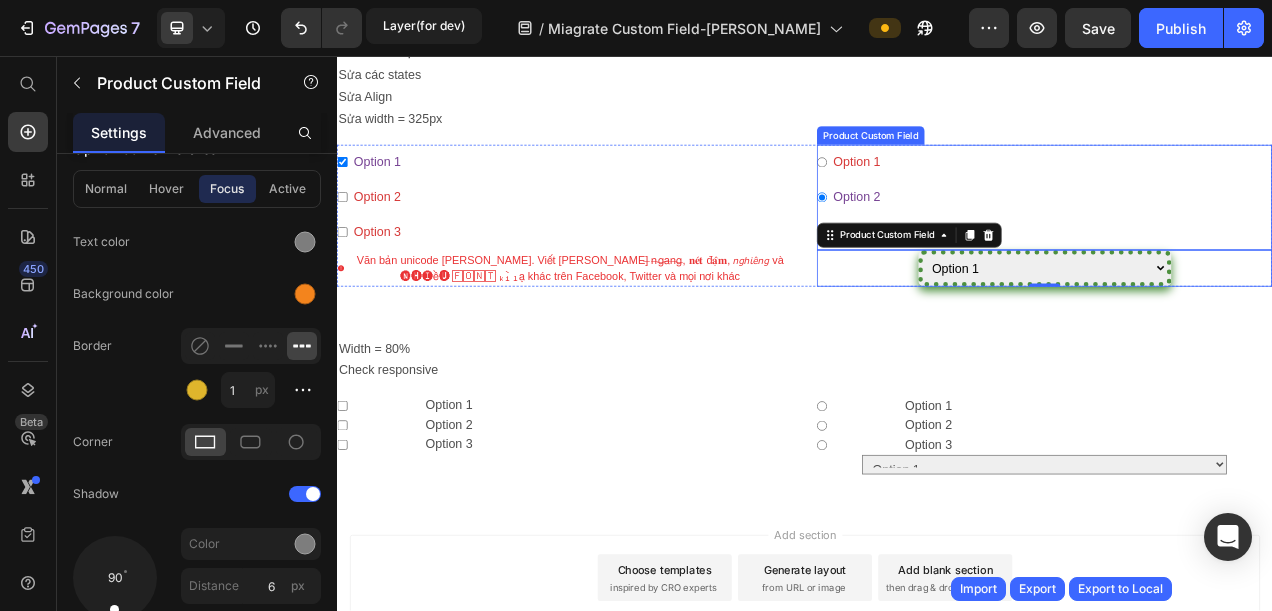 click on "Option 1 Option 2 Option 3" at bounding box center [1245, 237] 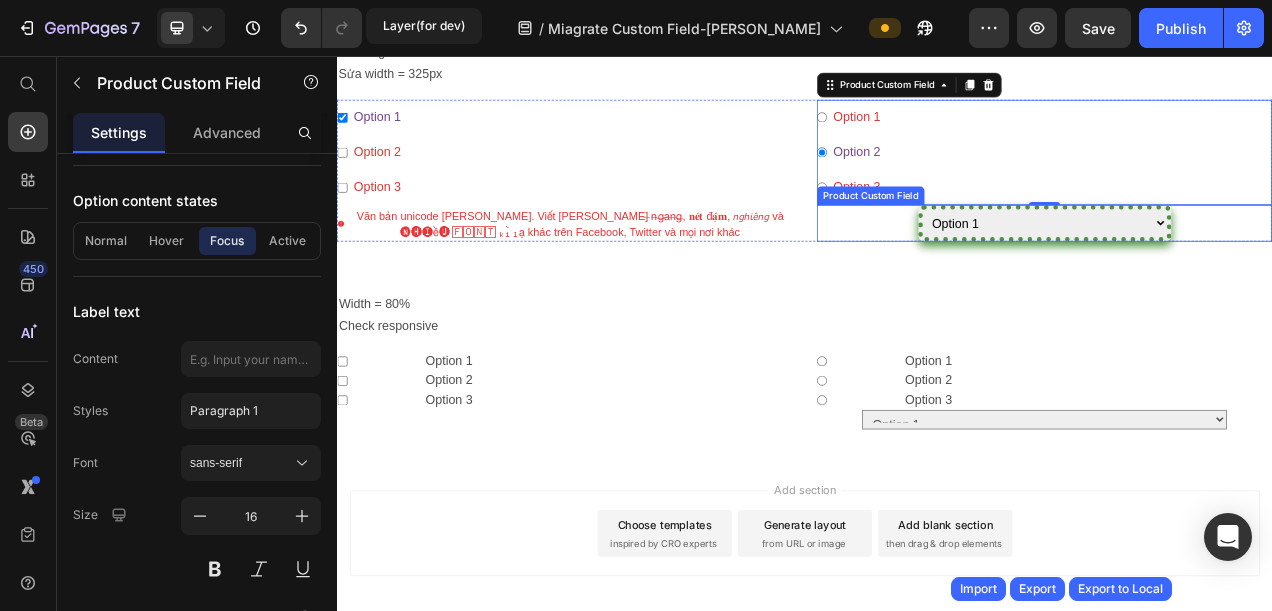 scroll, scrollTop: 1300, scrollLeft: 0, axis: vertical 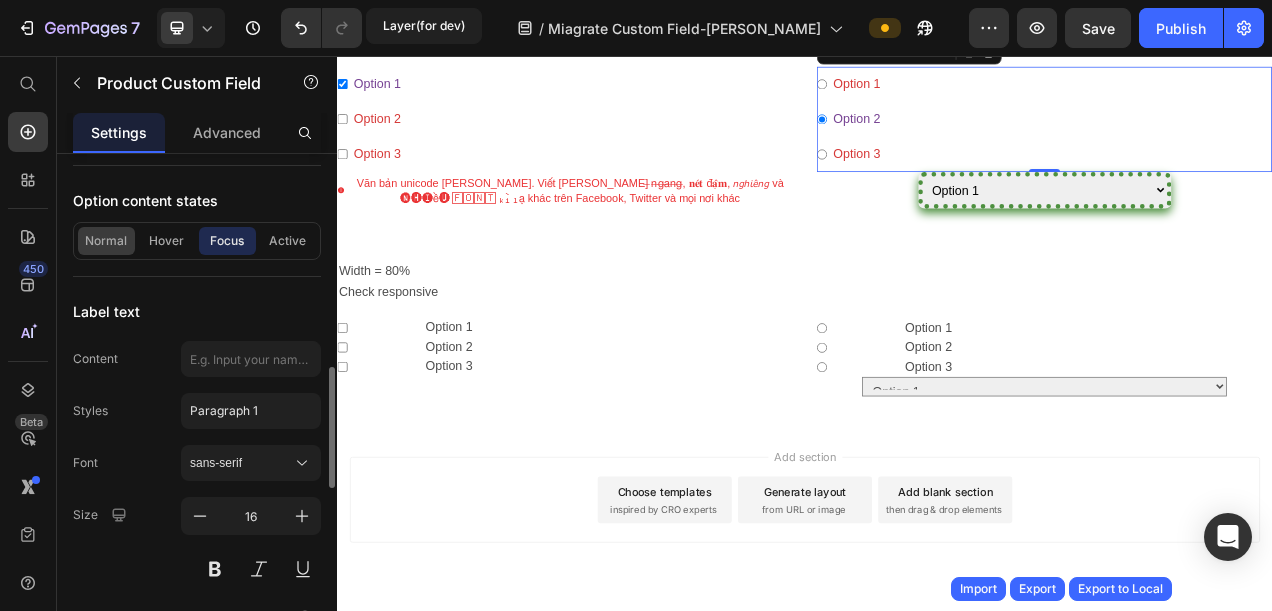 click on "Normal" at bounding box center [106, 241] 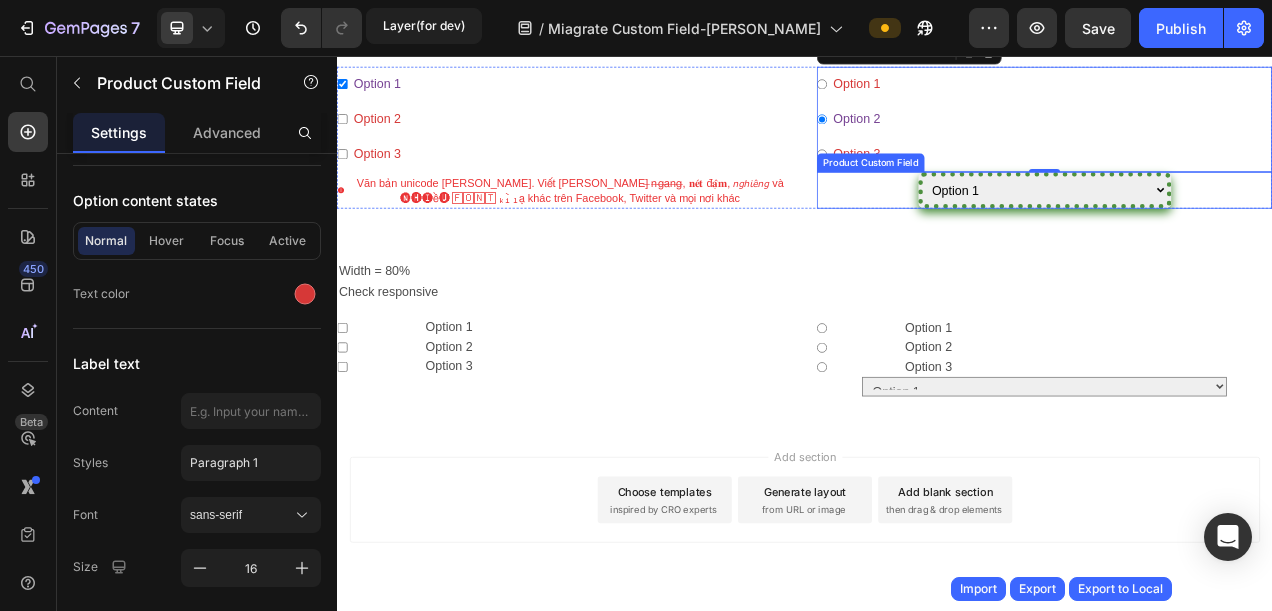 click on "Option 1 Option 2 Option 3" at bounding box center [1245, 228] 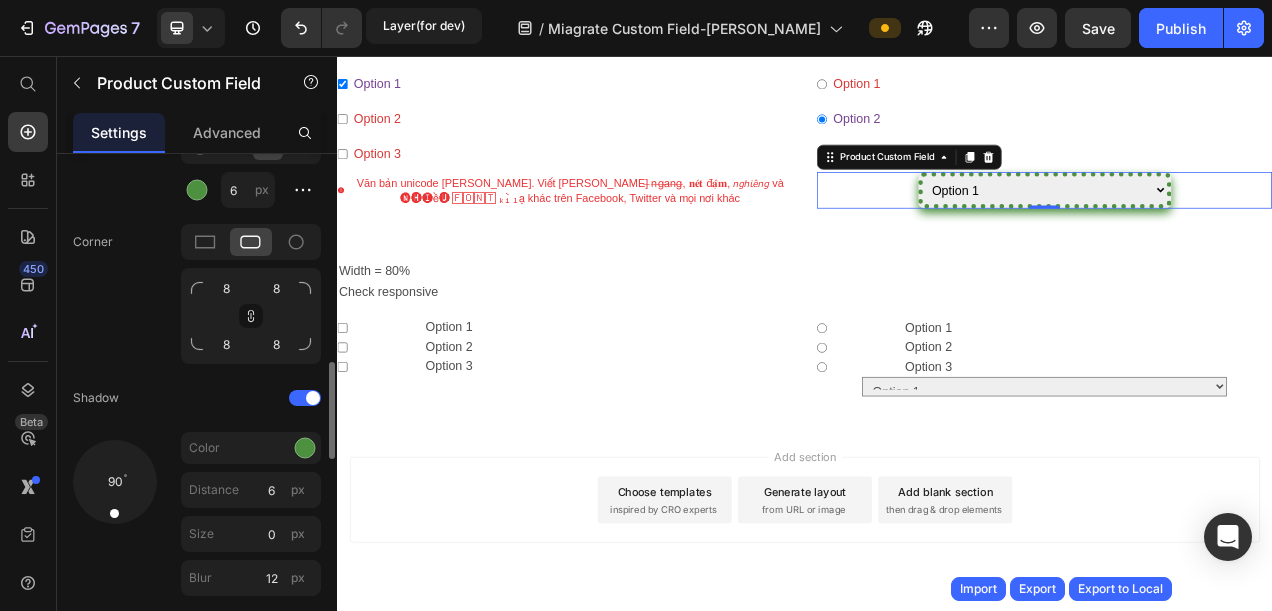 scroll, scrollTop: 900, scrollLeft: 0, axis: vertical 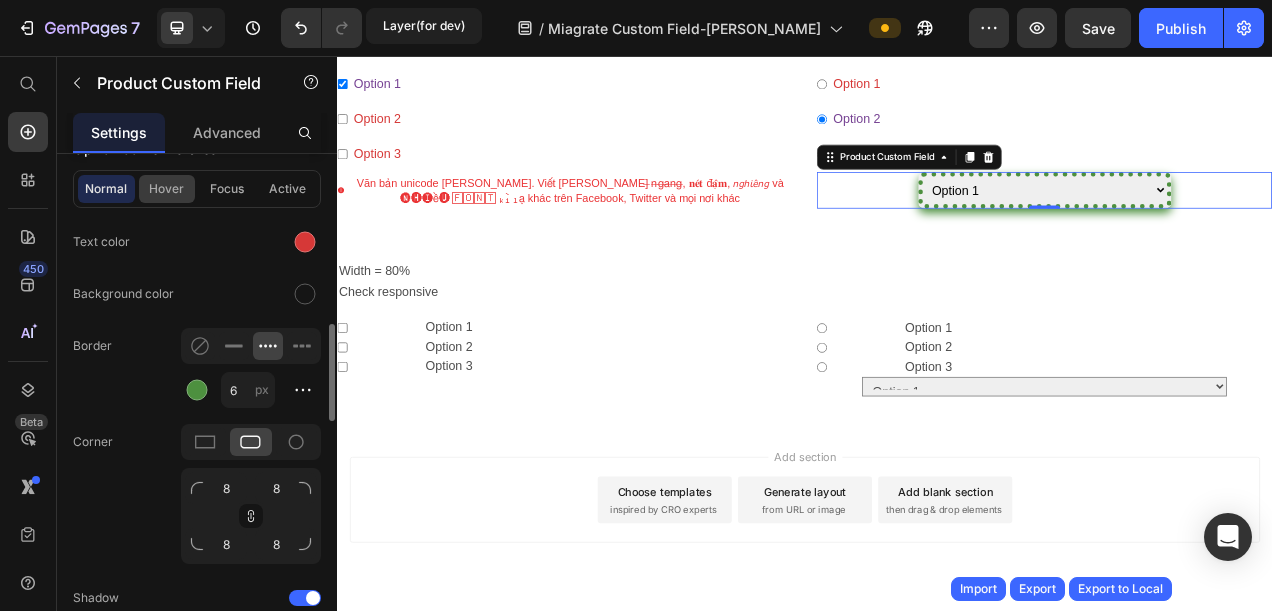 click on "Hover" at bounding box center [167, 189] 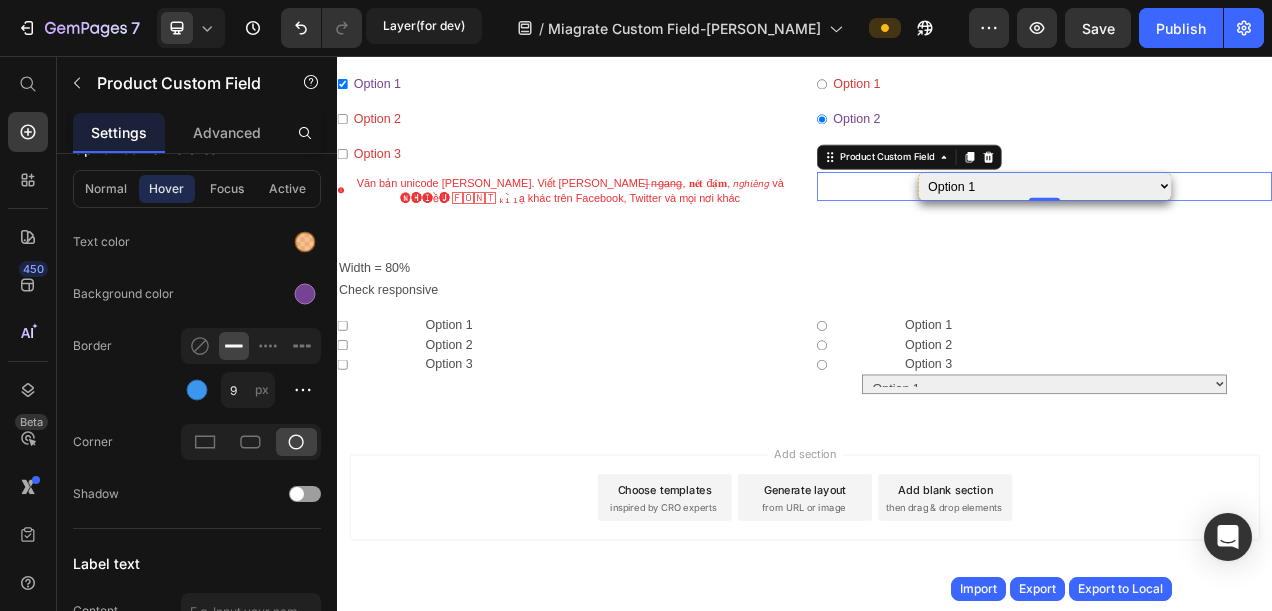click on "Sửa text ở các ô error message: Văn bản unicode [PERSON_NAME]. Viết [PERSON_NAME] ̶n̶g̶a̶n̶g̶, 𝐧𝐞́𝐭 đ𝐚̣̂𝐦, 𝘯𝘨𝘩𝘪𝘦̂𝘯𝘨 và 🅝🅗🅘ề🅤 🄵🄾🄽🅃 ₖᵢ̀ ₗạ khác trên Facebook, Twitter và mọi nơi khác Sửa các states Sửa Align Sửa width = 325px Text Block Option 1 Option 2 Option 3 Văn bản unicode [PERSON_NAME]. Viết [PERSON_NAME] ̶n̶g̶a̶n̶g̶, 𝐧𝐞́𝐭 đ𝐚̣̂𝐦, 𝘯𝘨𝘩𝘪𝘦̂𝘯𝘨 và 🅝🅗🅘ề🅤 🄵🄾🄽🅃 ₖᵢ̀ ₗạ khác trên Facebook, Twitter và mọi nơi khác Product Custom Field Option 1 Option 2 Option 3 Product Custom Field Option 1 Option 2 Option 3 Product Custom Field   0 Product Section 3" at bounding box center [937, 77] 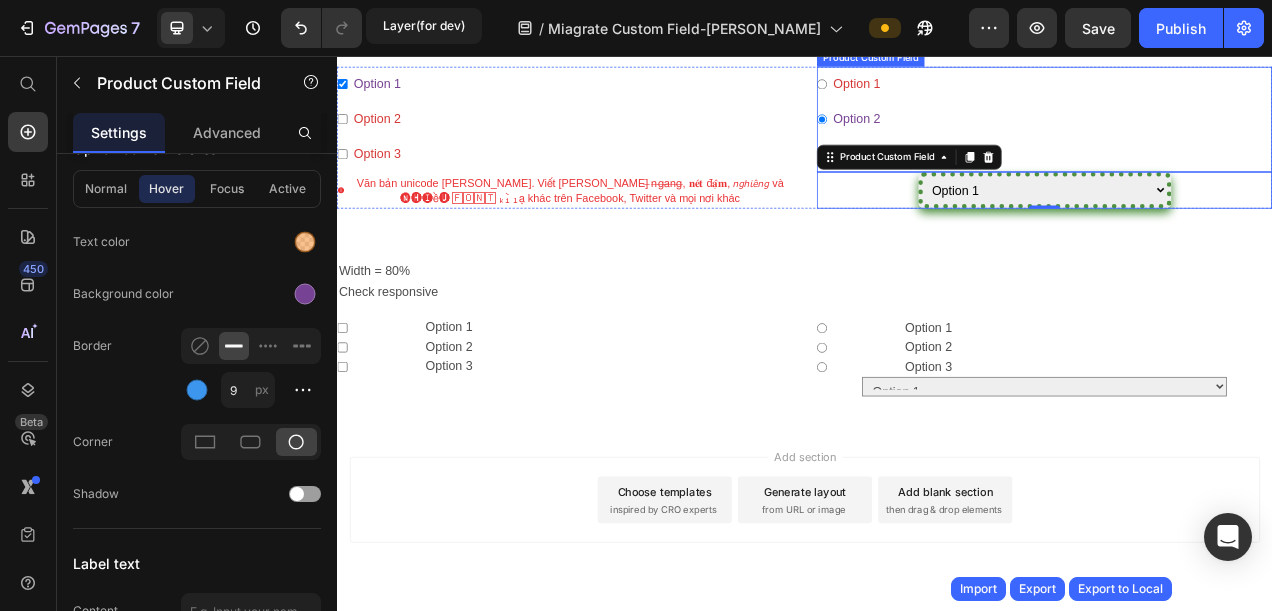 click on "Option 1 Option 2 Option 3" at bounding box center [1245, 137] 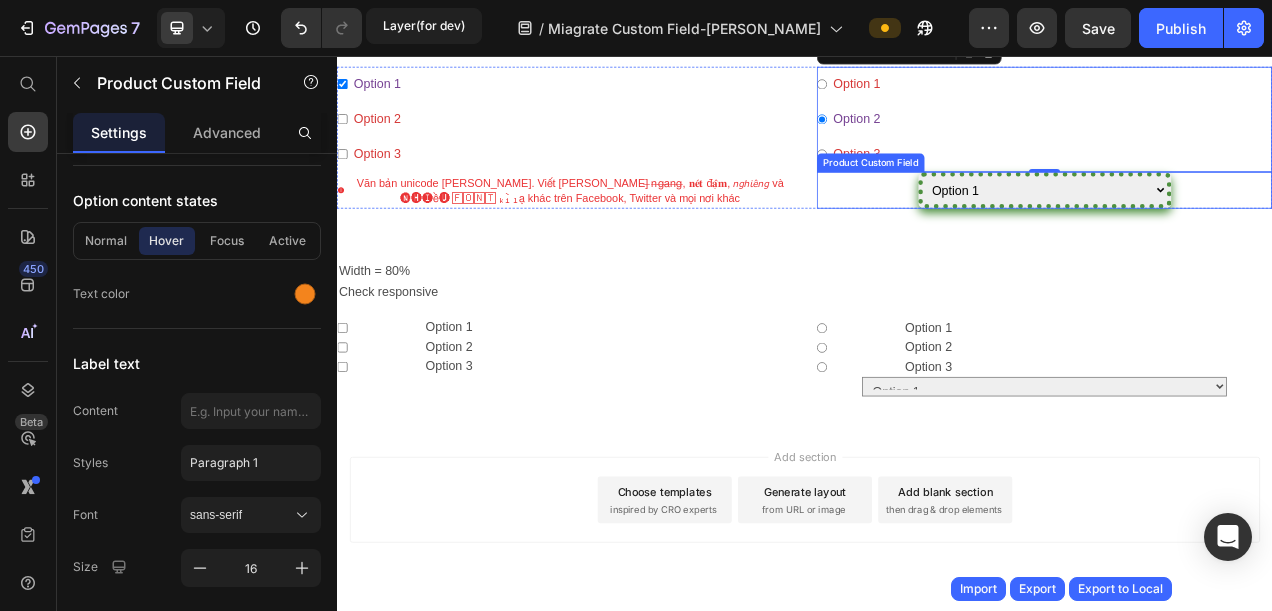 click on "Option 1 Option 2 Option 3" at bounding box center [1245, 228] 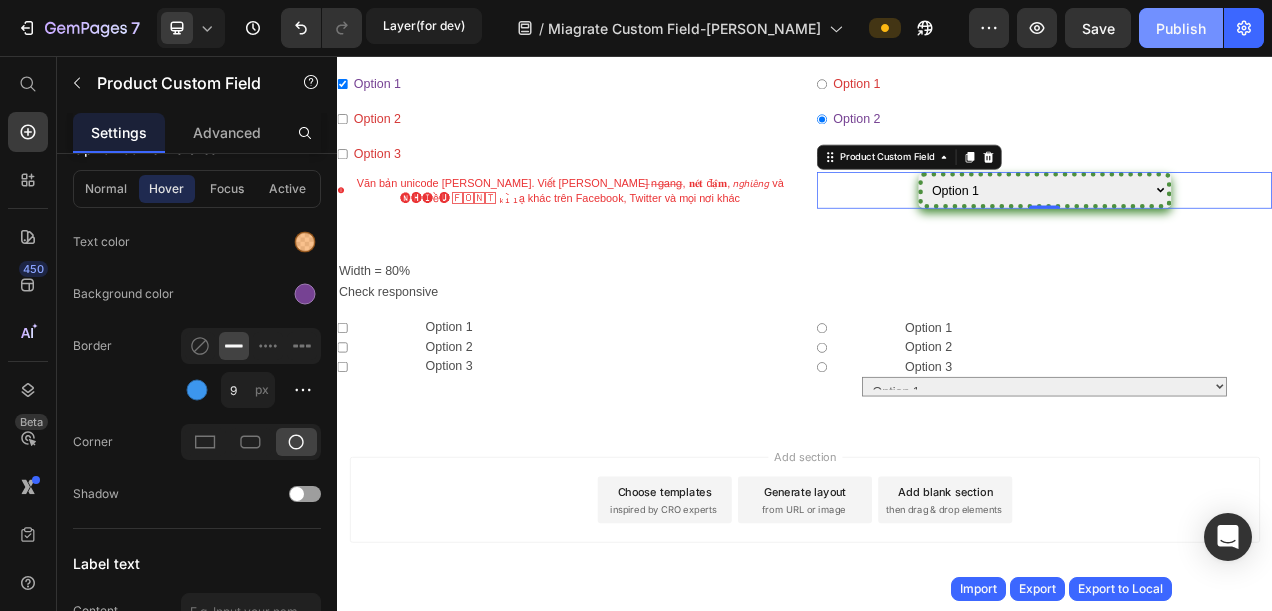 click on "Publish" 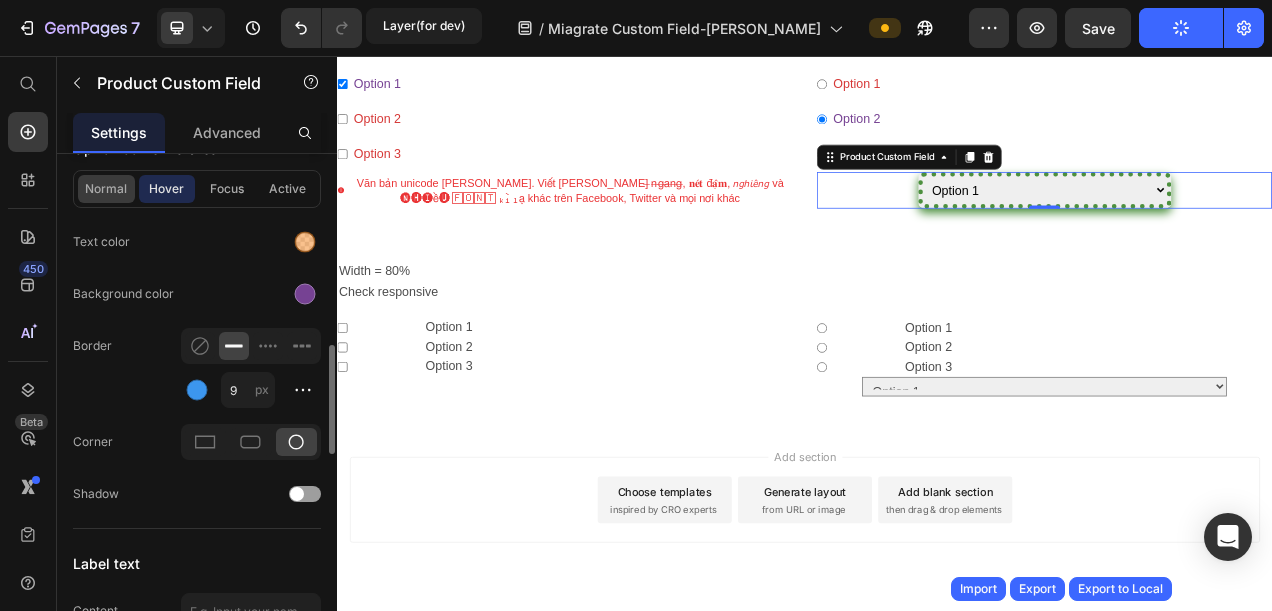 click on "Normal" at bounding box center [106, 189] 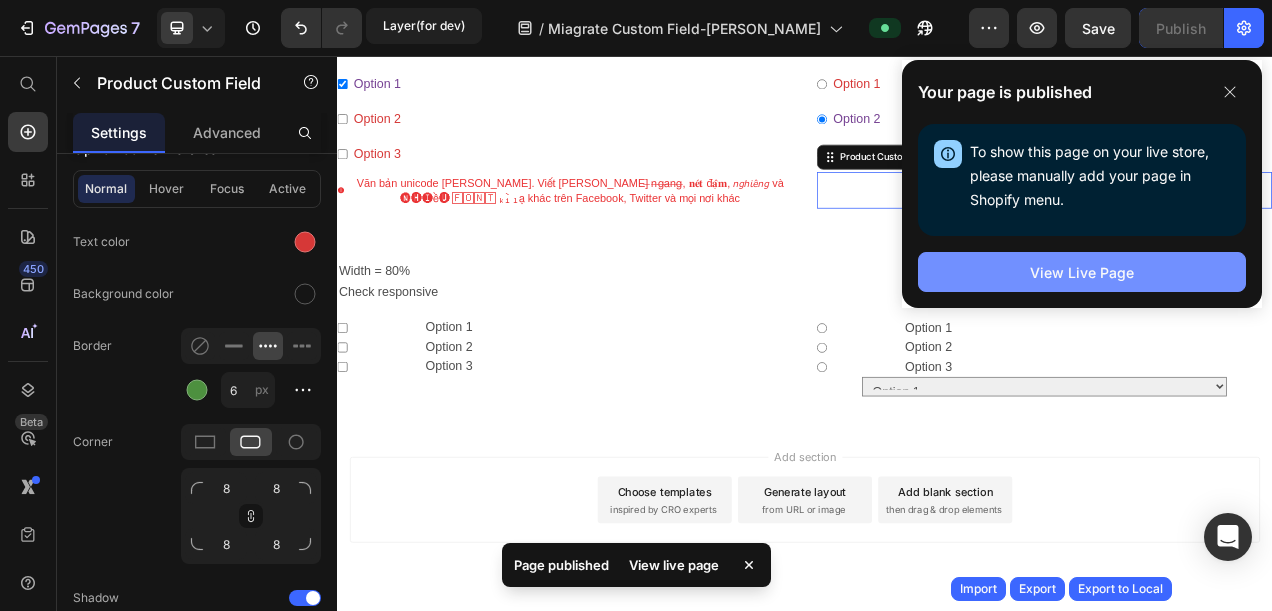 click on "View Live Page" at bounding box center (1082, 272) 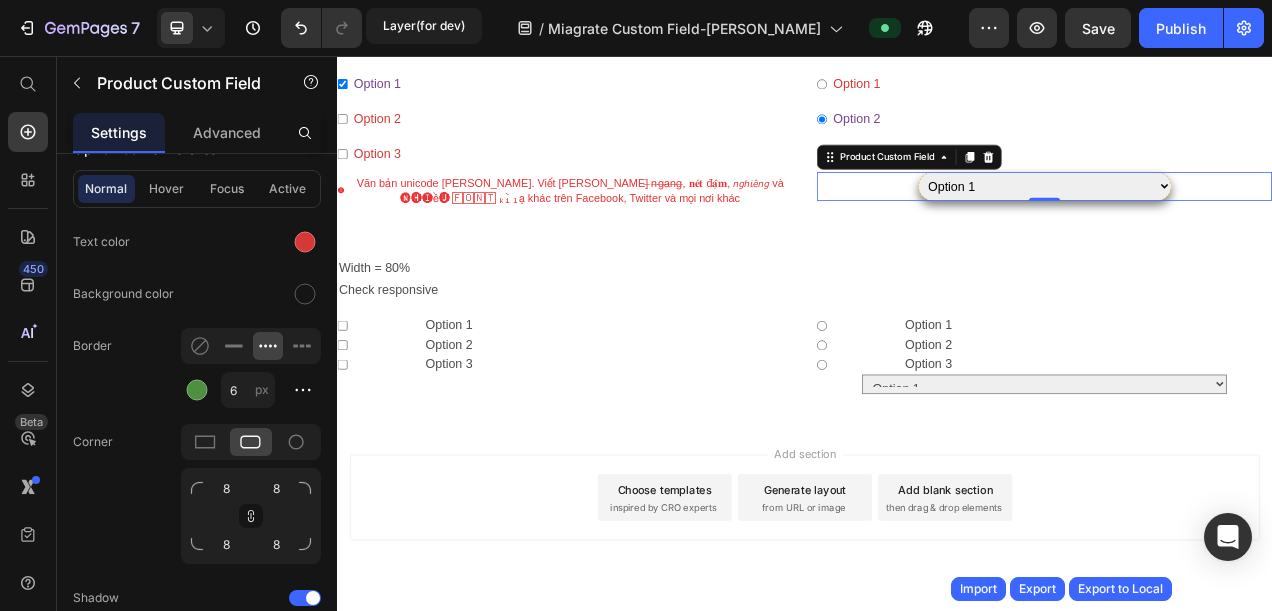 click on "Option 1 Option 2 Option 3" at bounding box center (1245, 223) 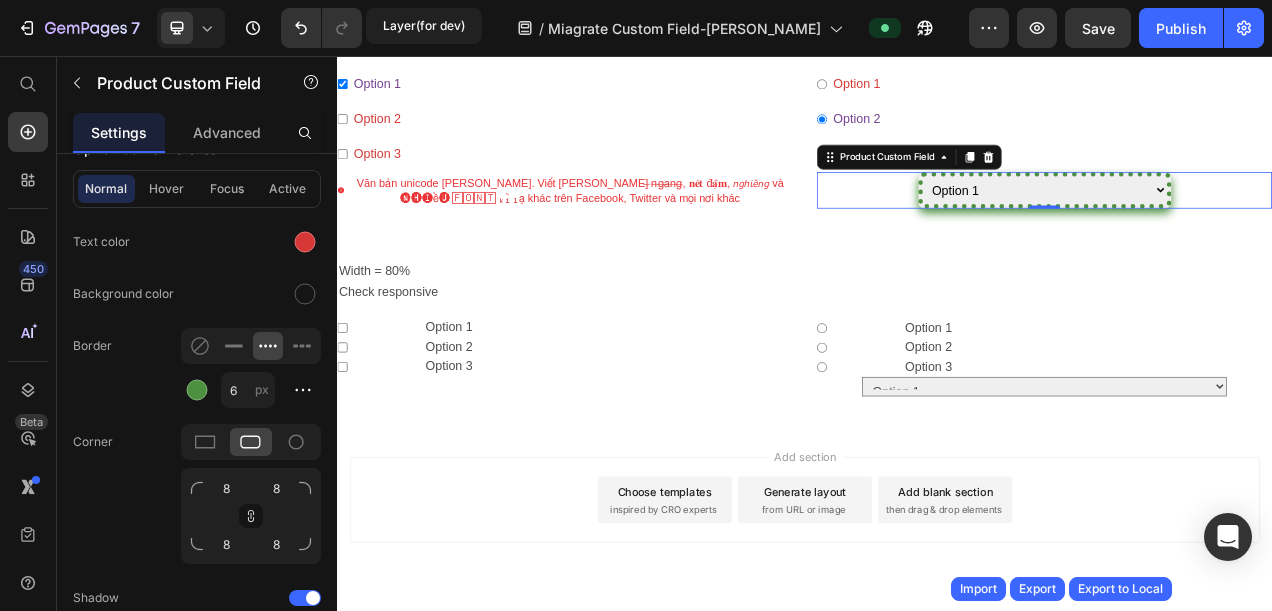 click on "Option 1 Option 2 Option 3" at bounding box center [1245, 228] 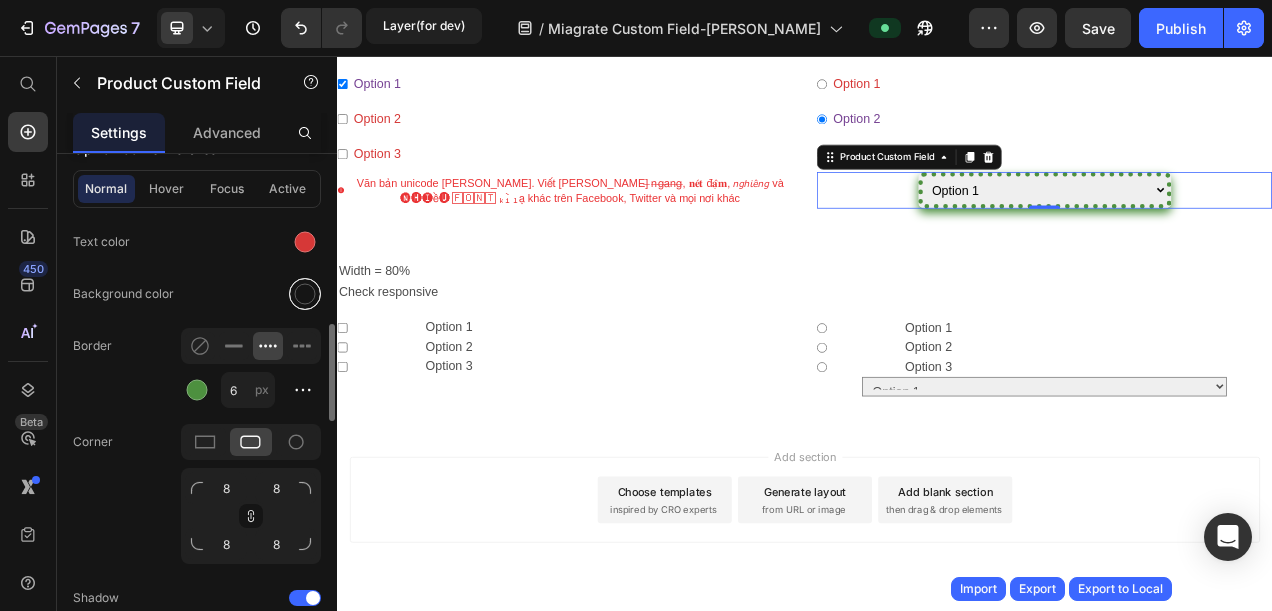 click at bounding box center (305, 294) 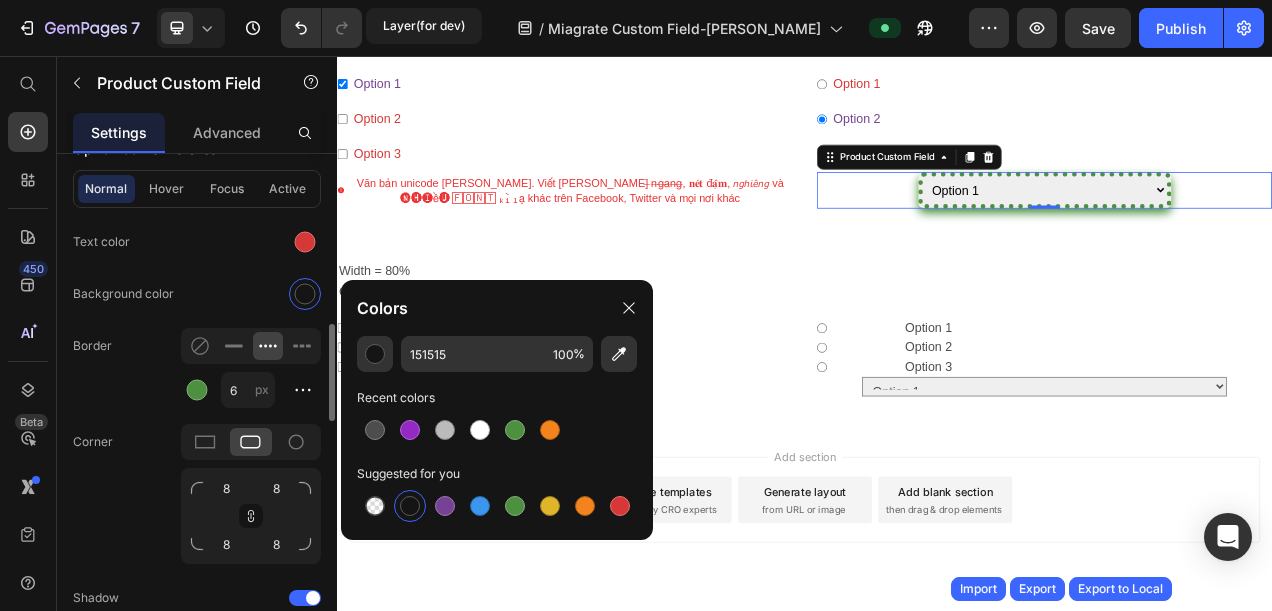 click on "Background color" 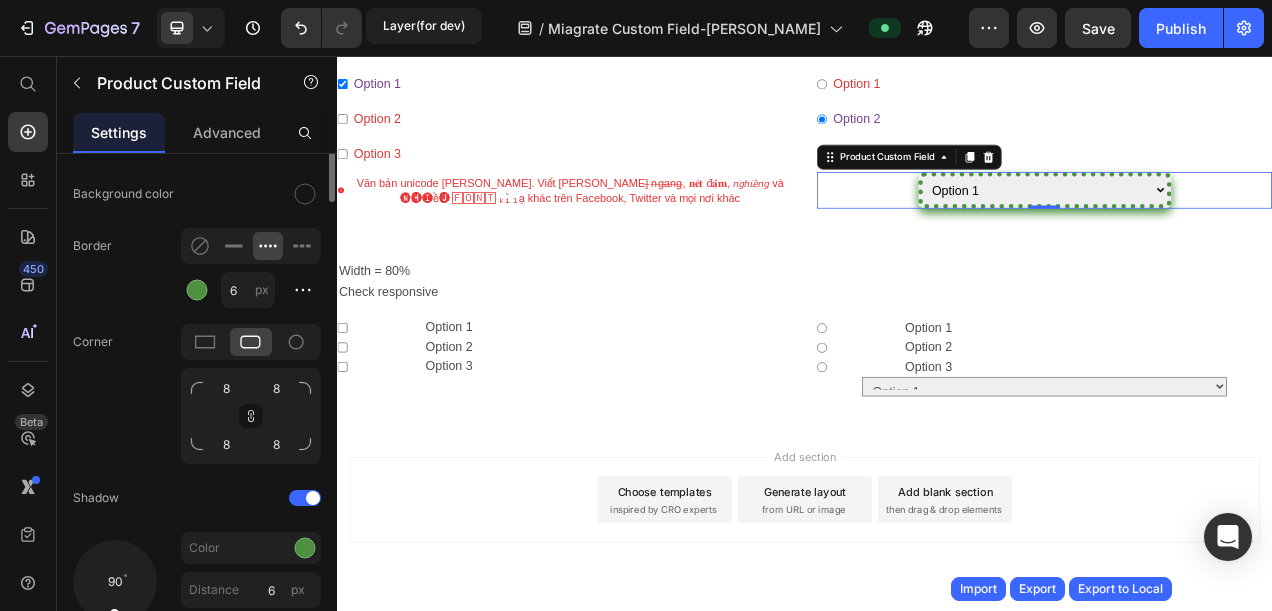 scroll, scrollTop: 800, scrollLeft: 0, axis: vertical 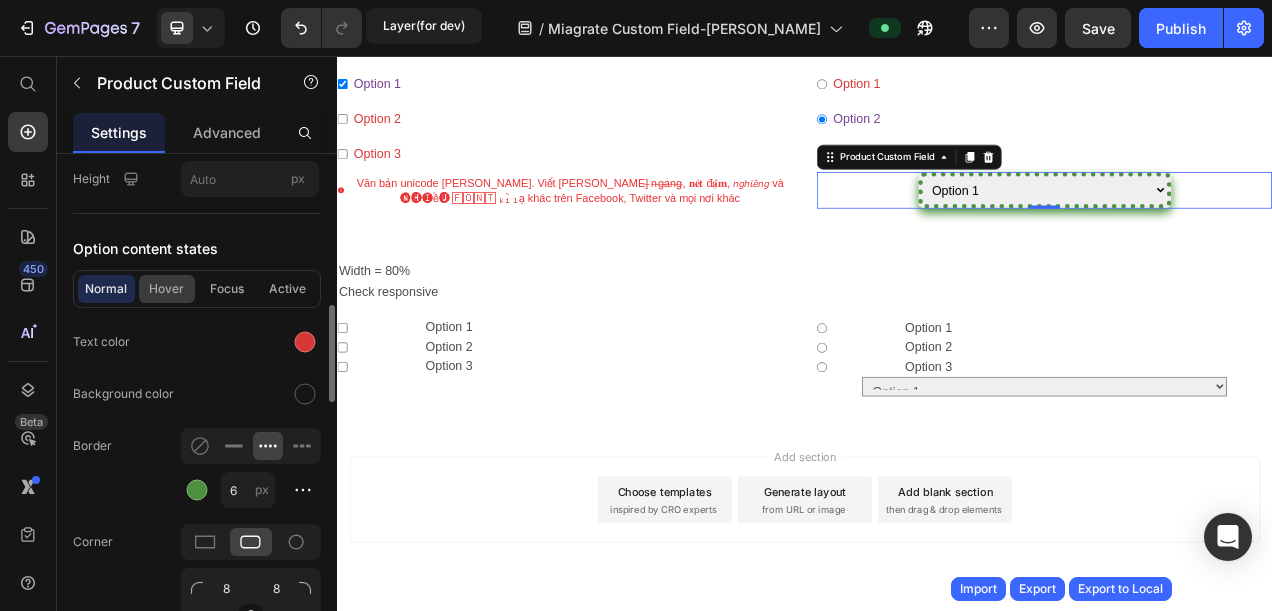 click on "Hover" at bounding box center (167, 289) 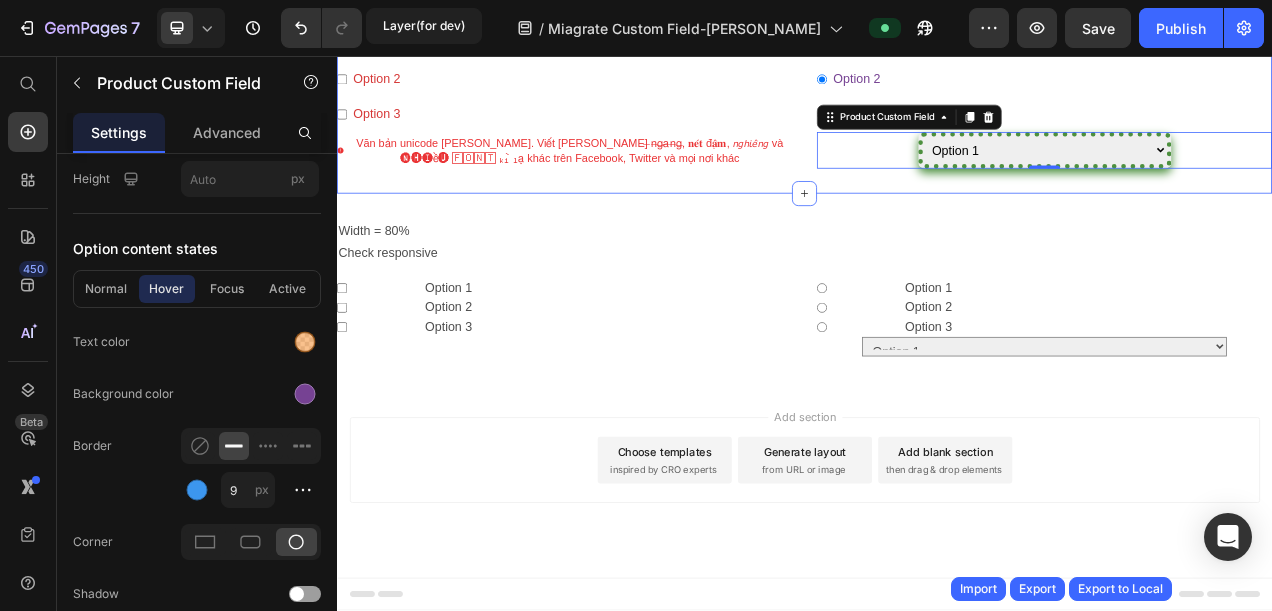 scroll, scrollTop: 1404, scrollLeft: 0, axis: vertical 